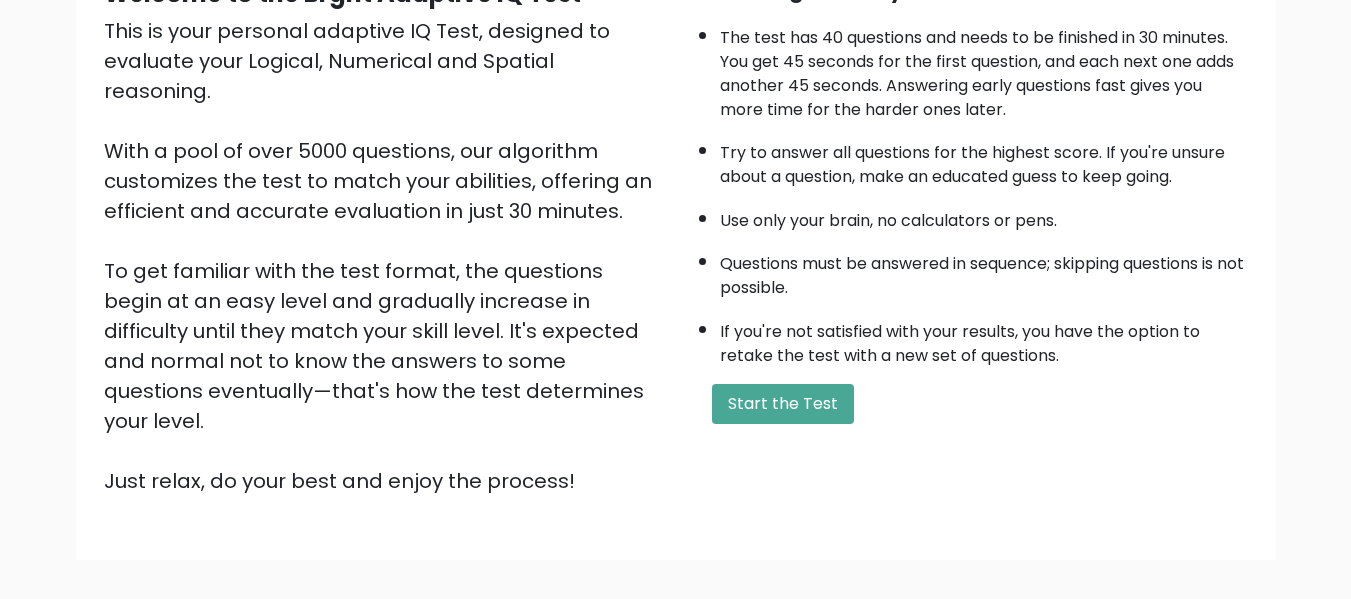 scroll, scrollTop: 117, scrollLeft: 0, axis: vertical 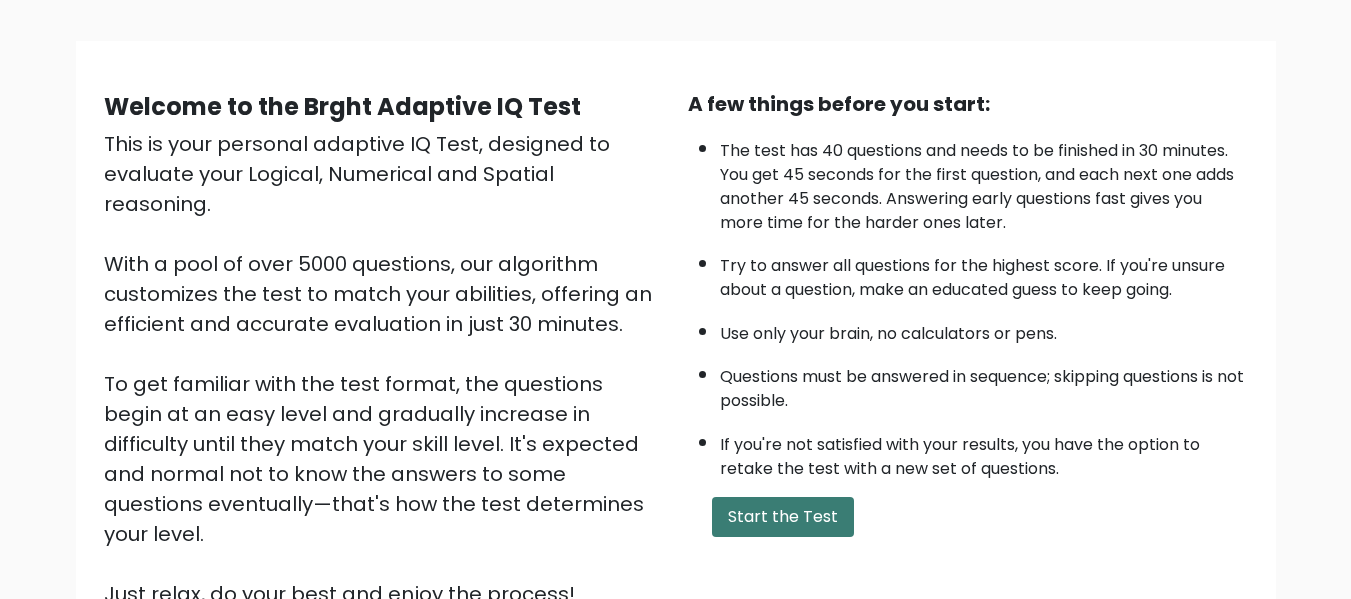 click on "Start the Test" at bounding box center (783, 517) 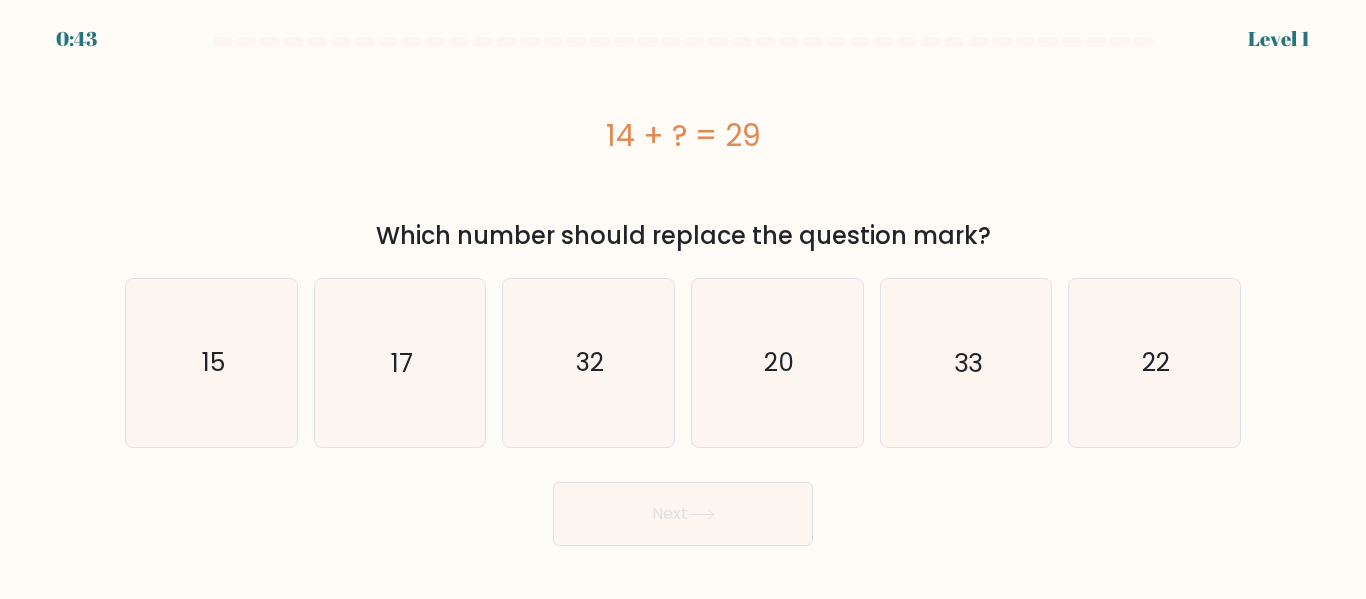 scroll, scrollTop: 0, scrollLeft: 0, axis: both 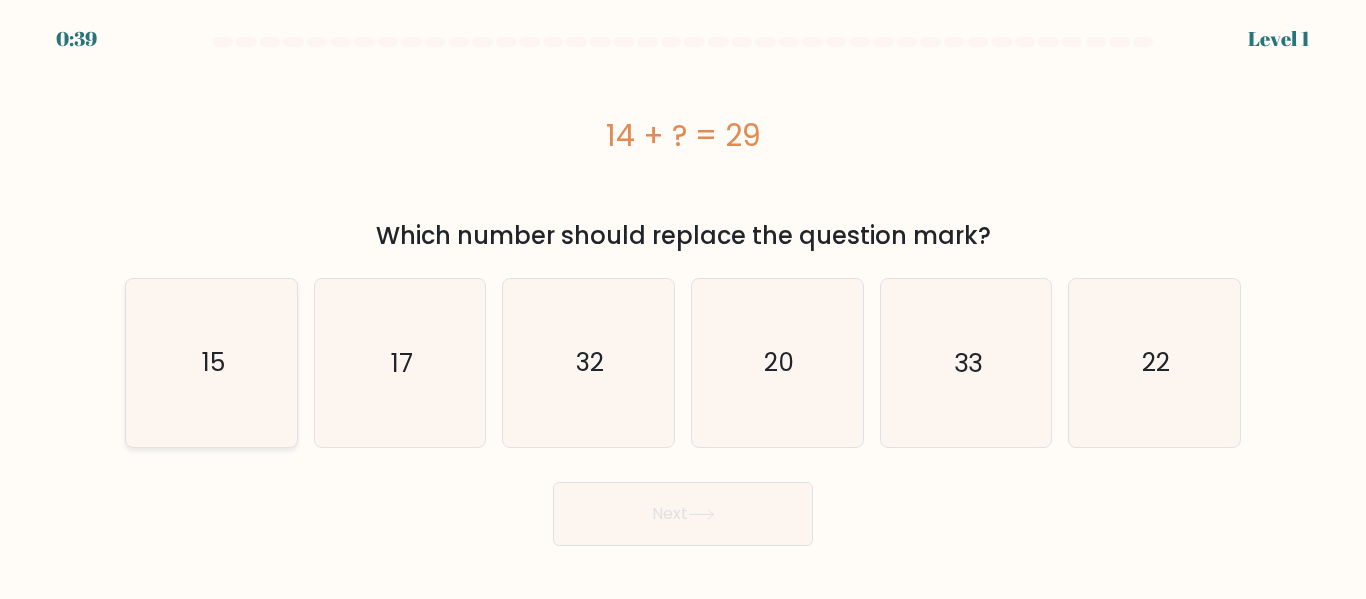 click on "15" 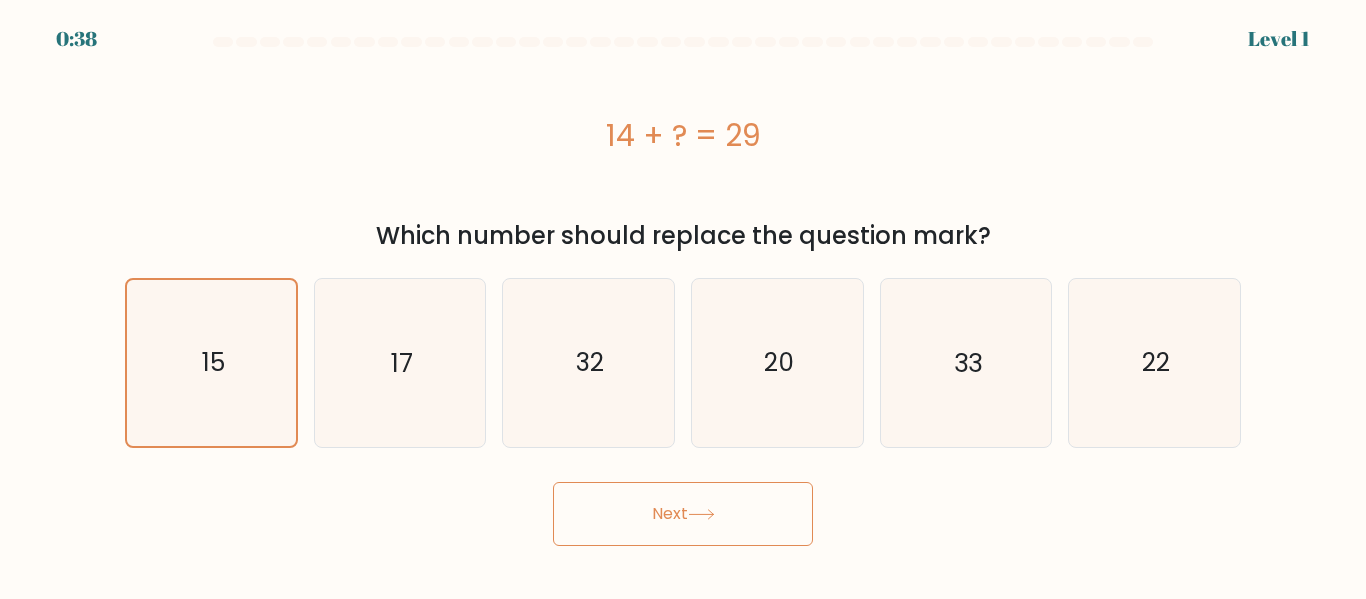 click on "Next" at bounding box center [683, 514] 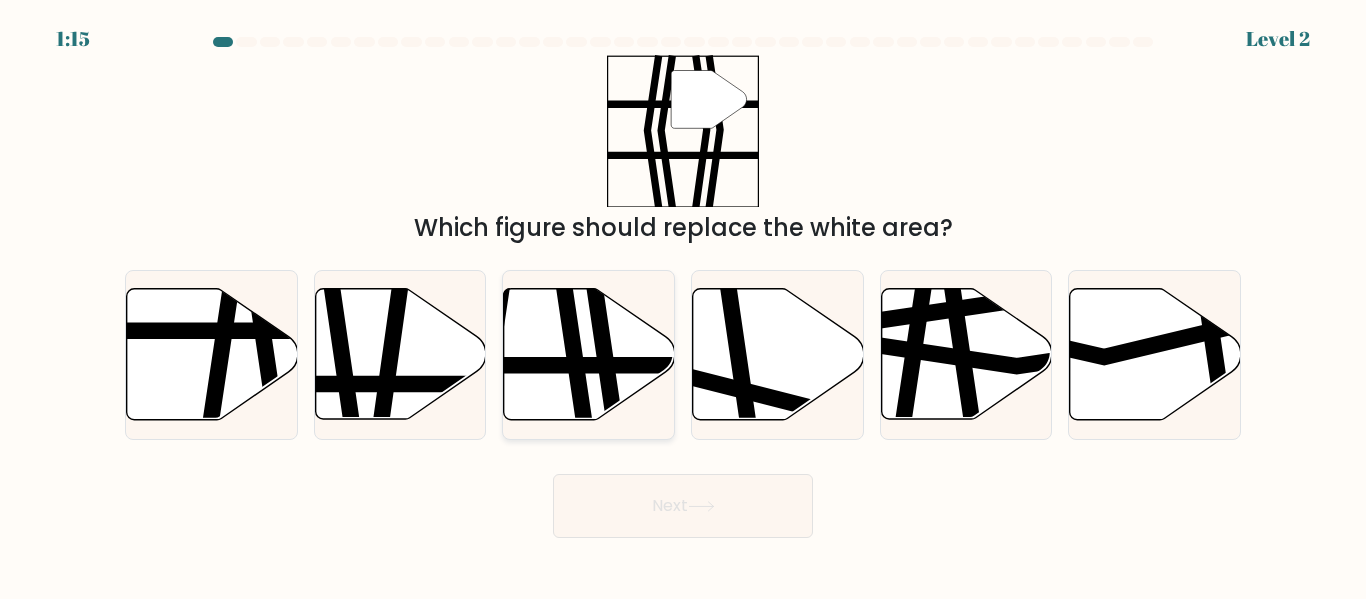 click 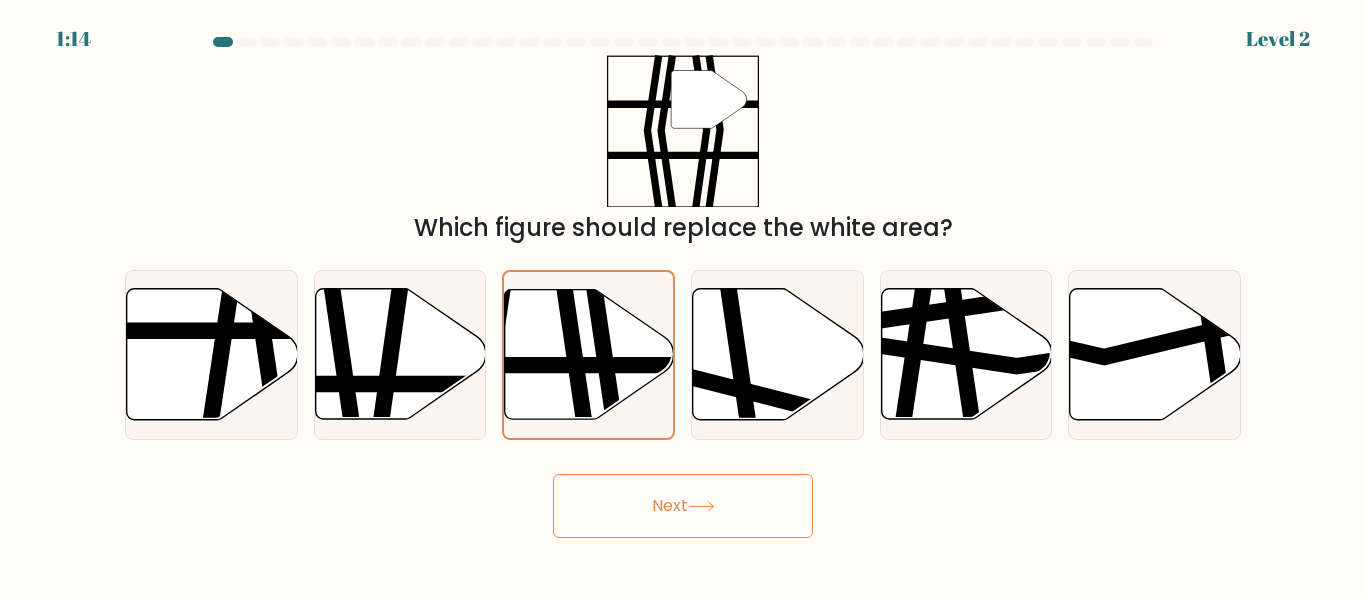 click on "Next" at bounding box center (683, 506) 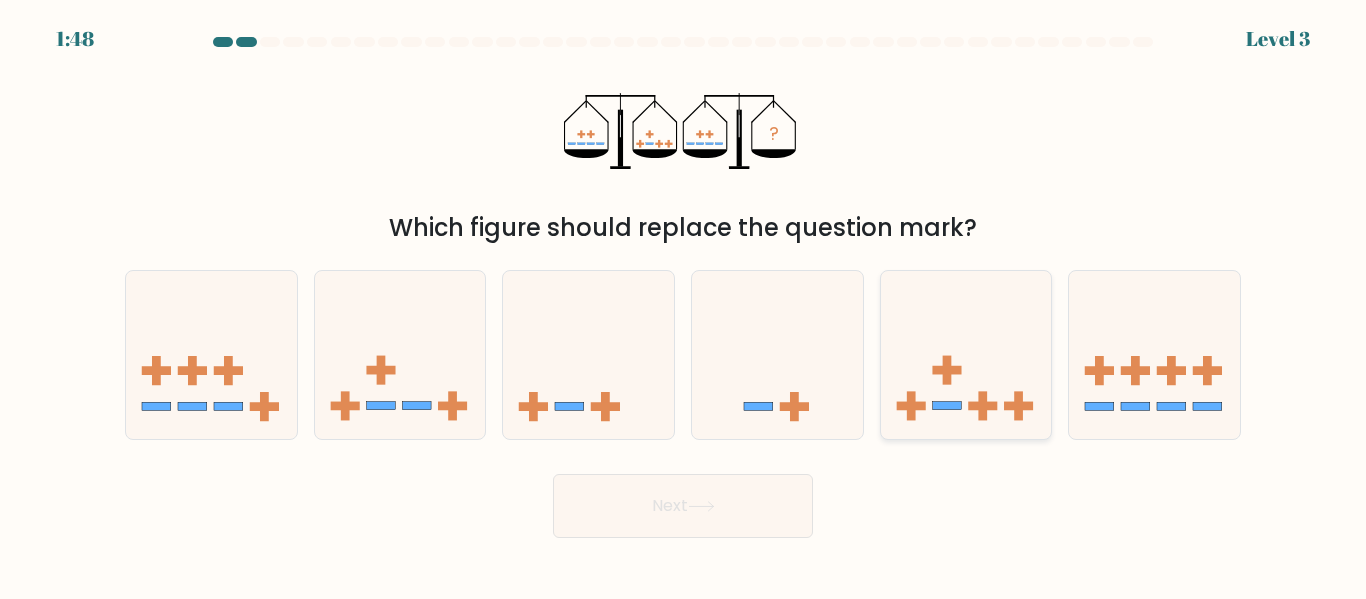 click 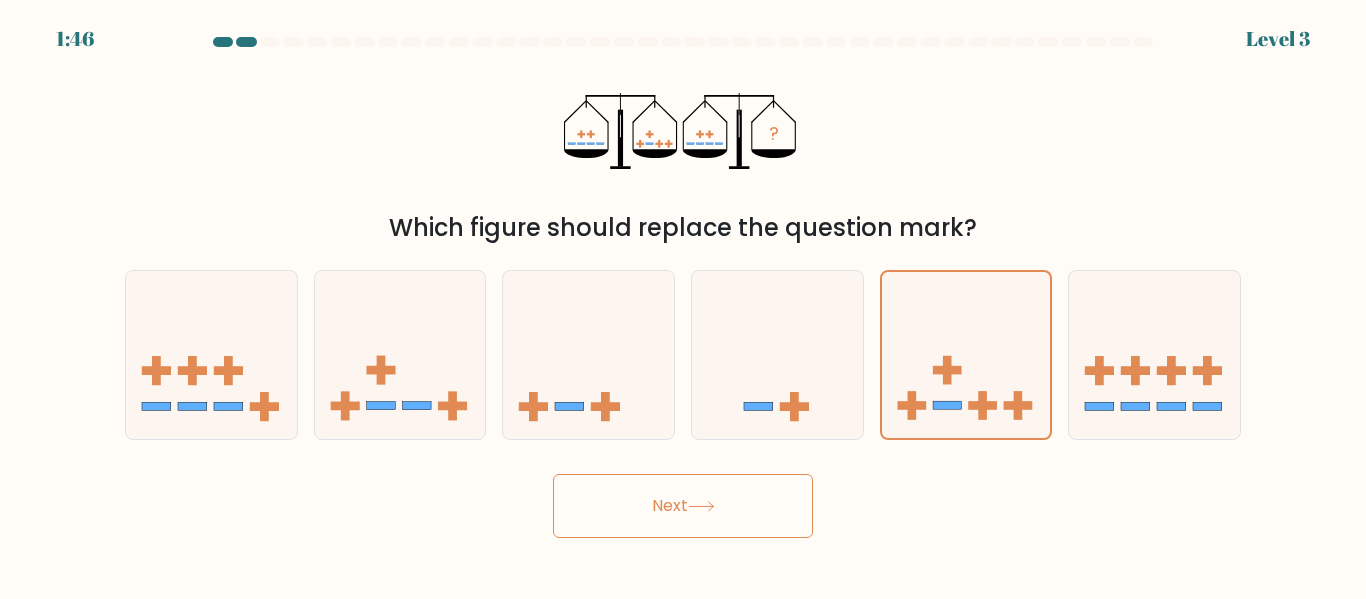 click 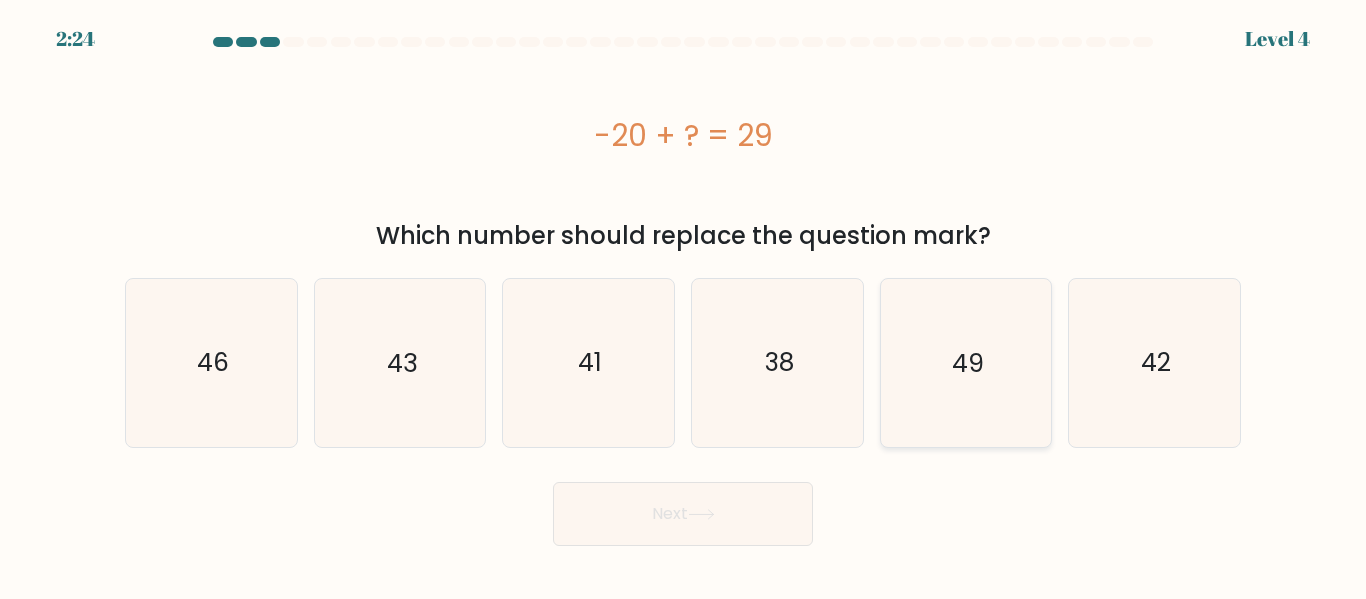 click on "49" 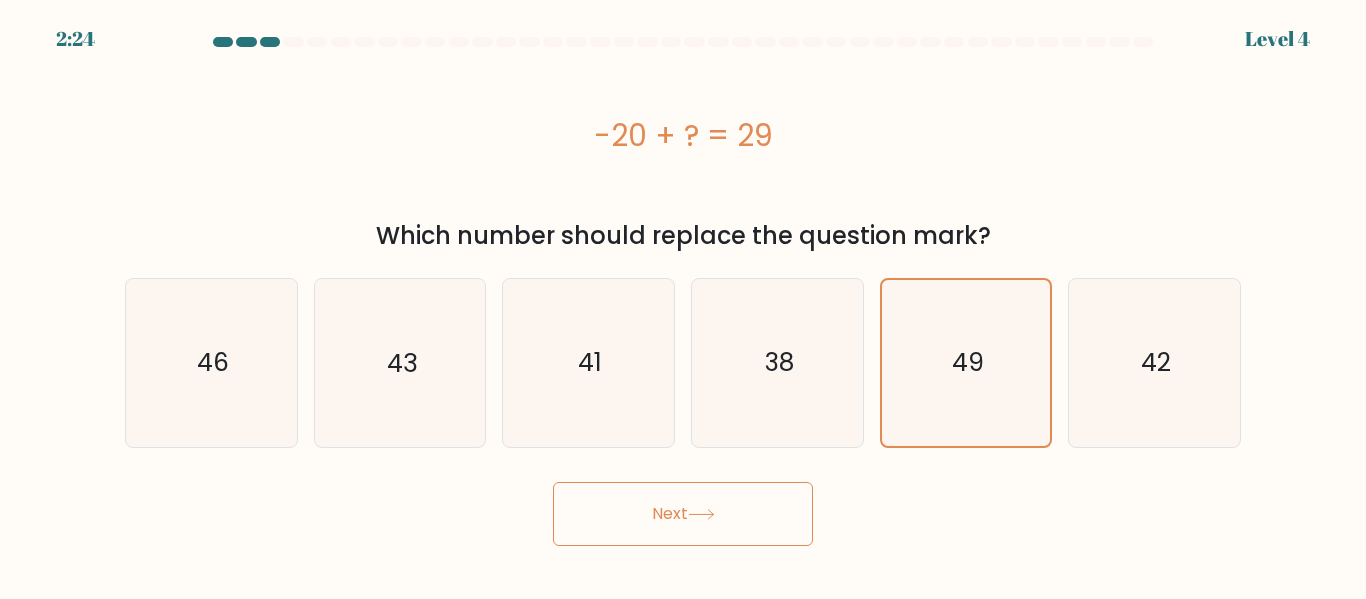 click on "Next" at bounding box center [683, 514] 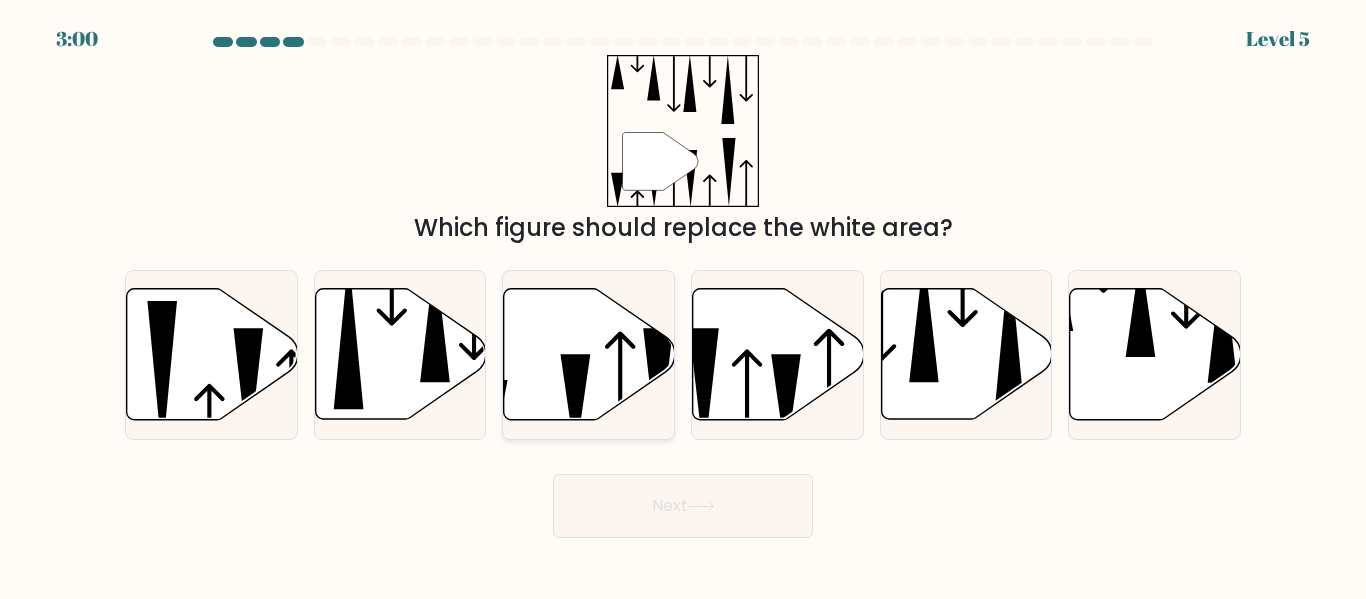click 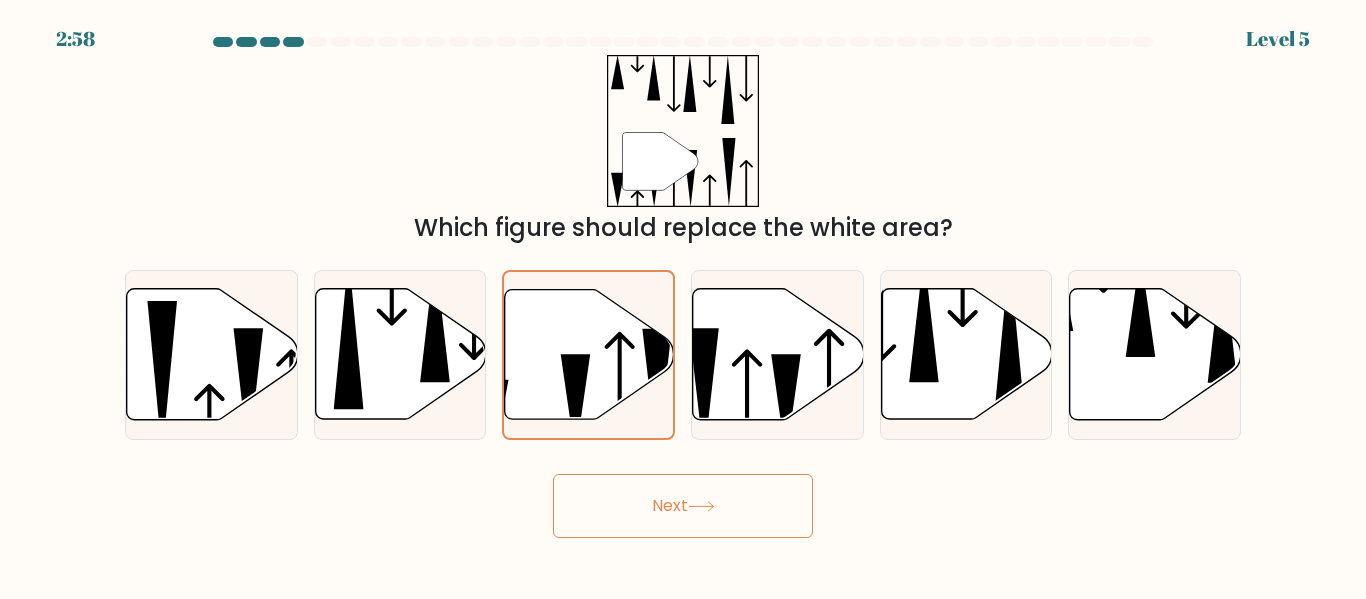 click on "Next" at bounding box center (683, 506) 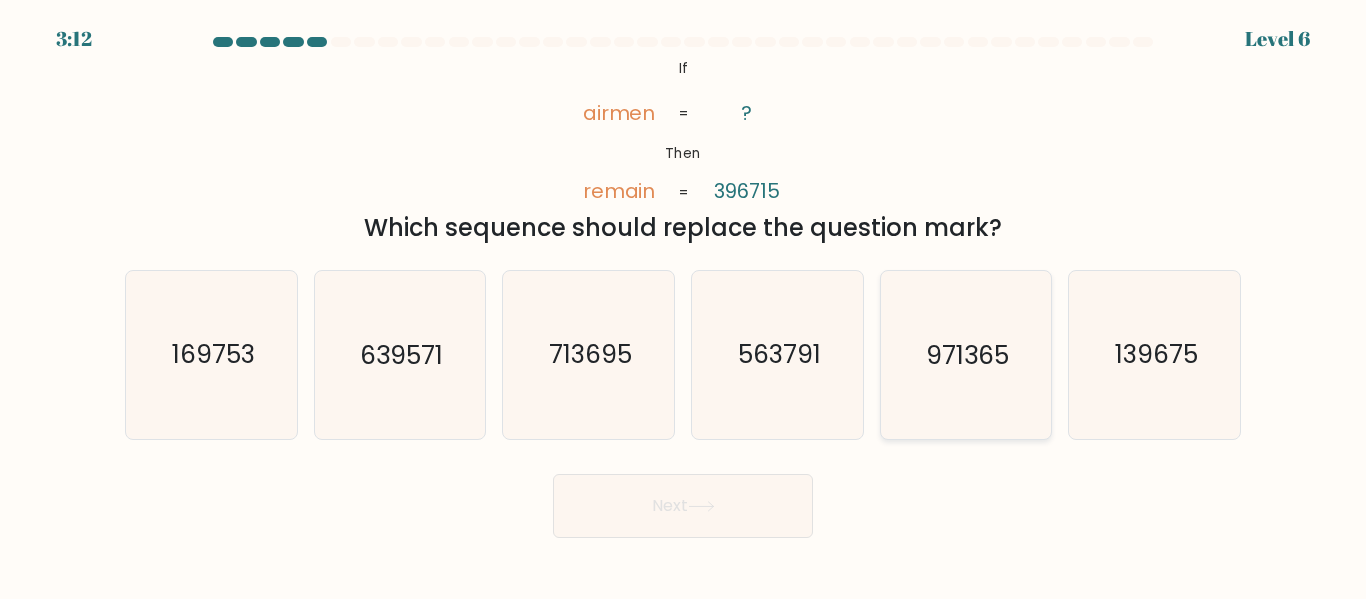 click on "971365" 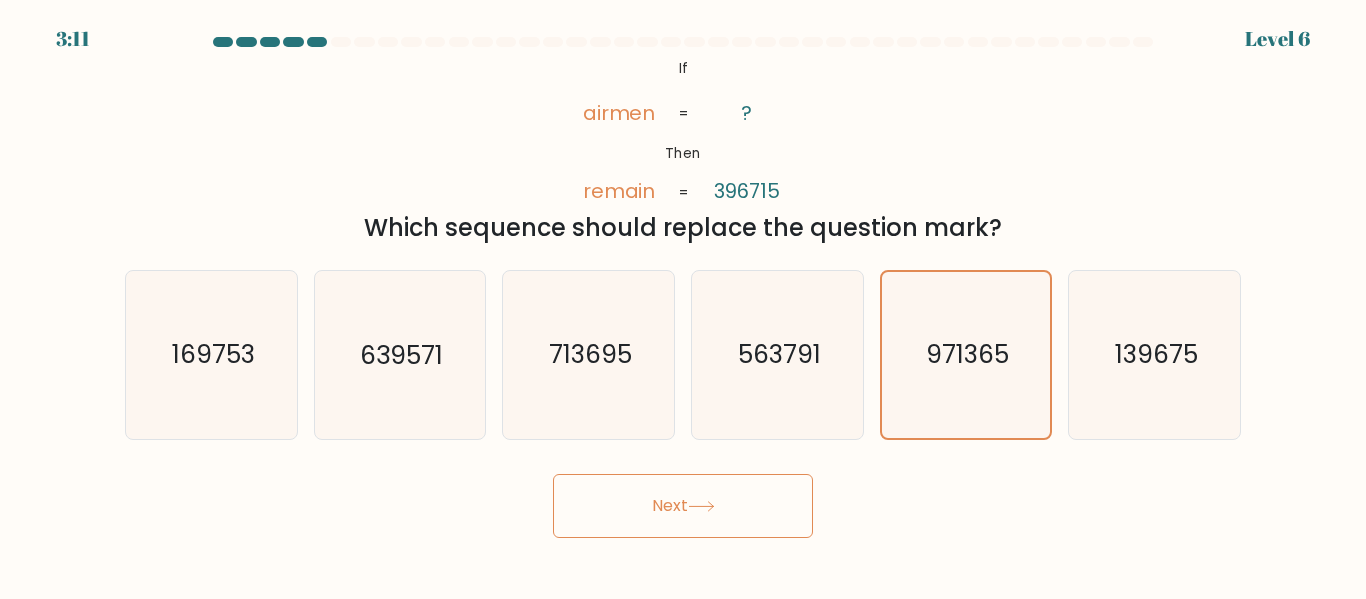 click on "Next" at bounding box center (683, 506) 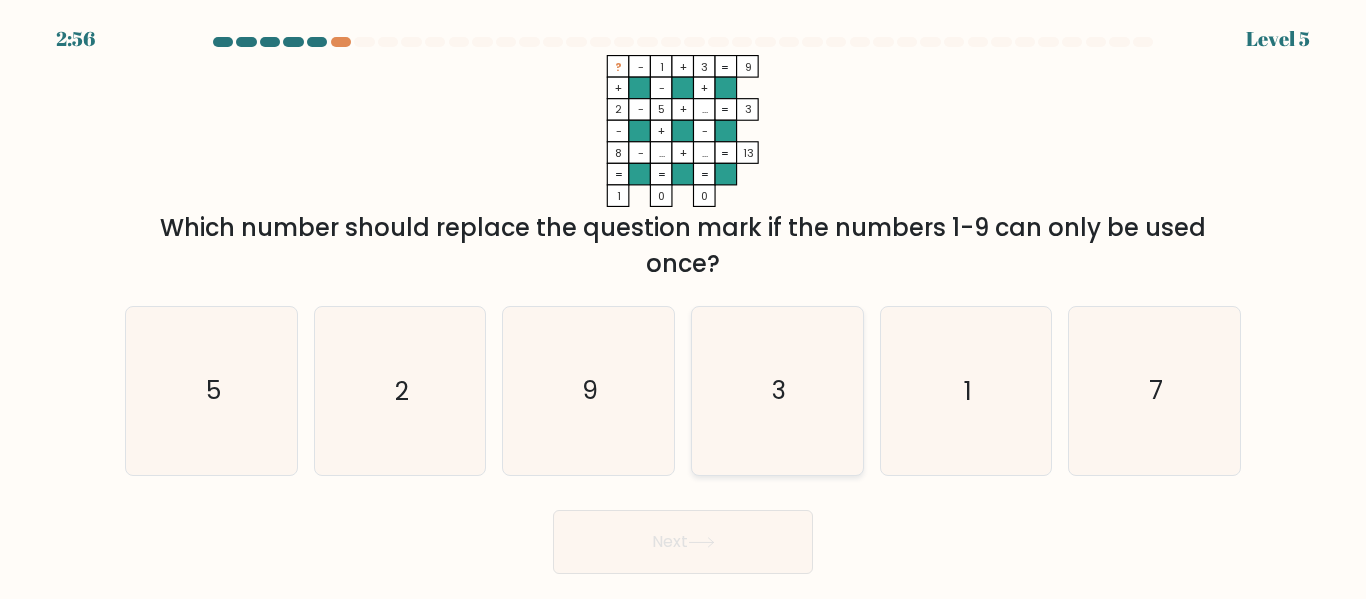 click on "3" 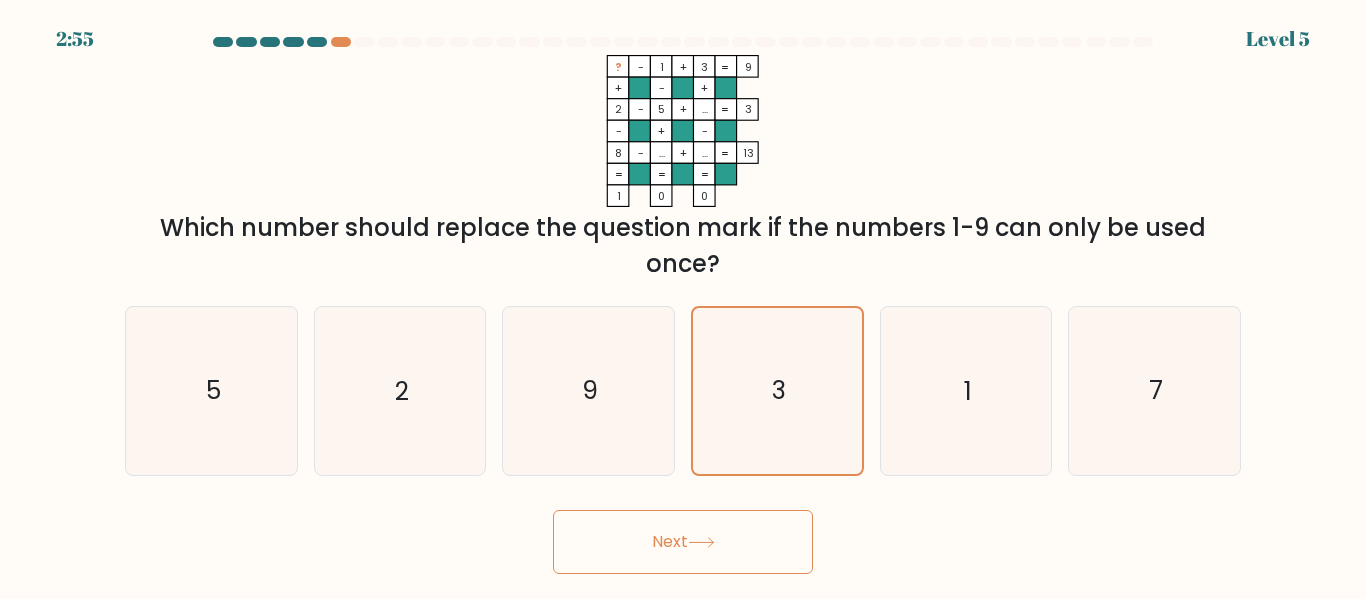 click 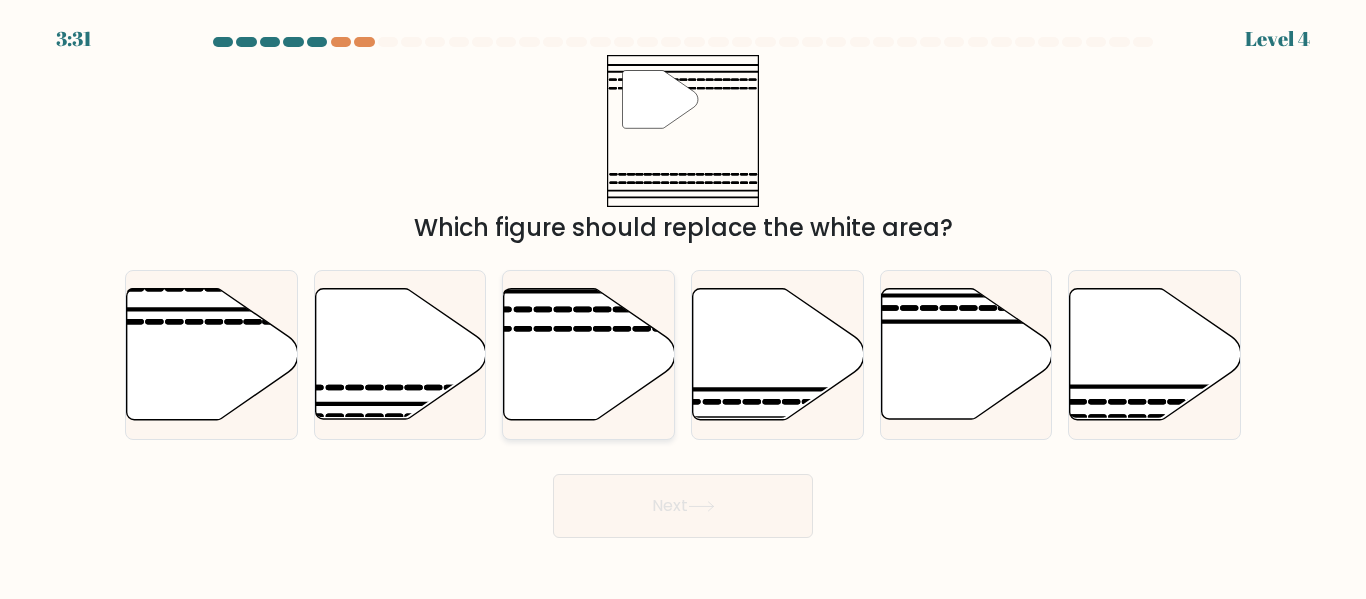 click 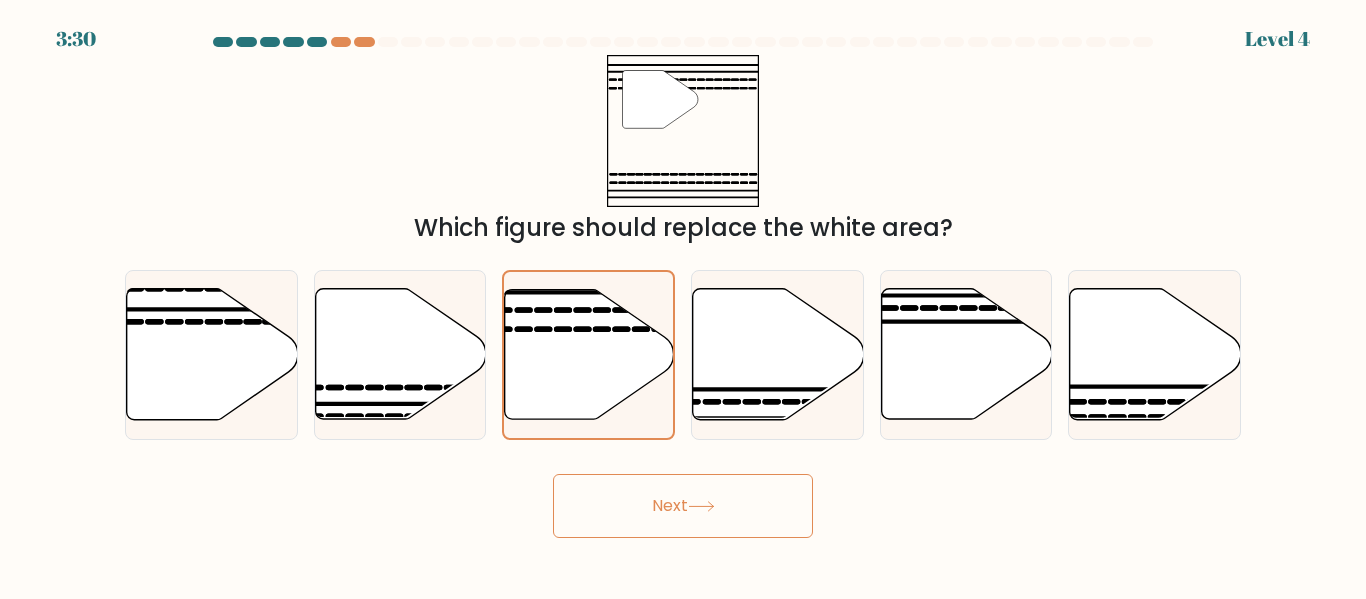 click on "Next" at bounding box center (683, 506) 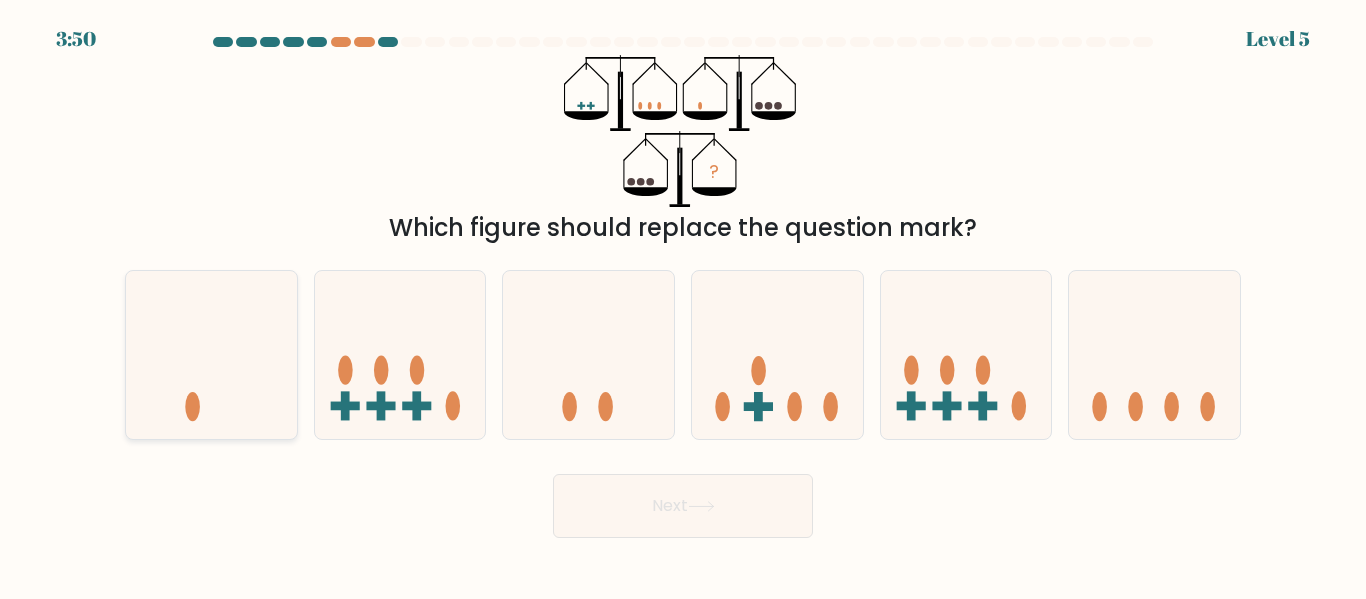 click 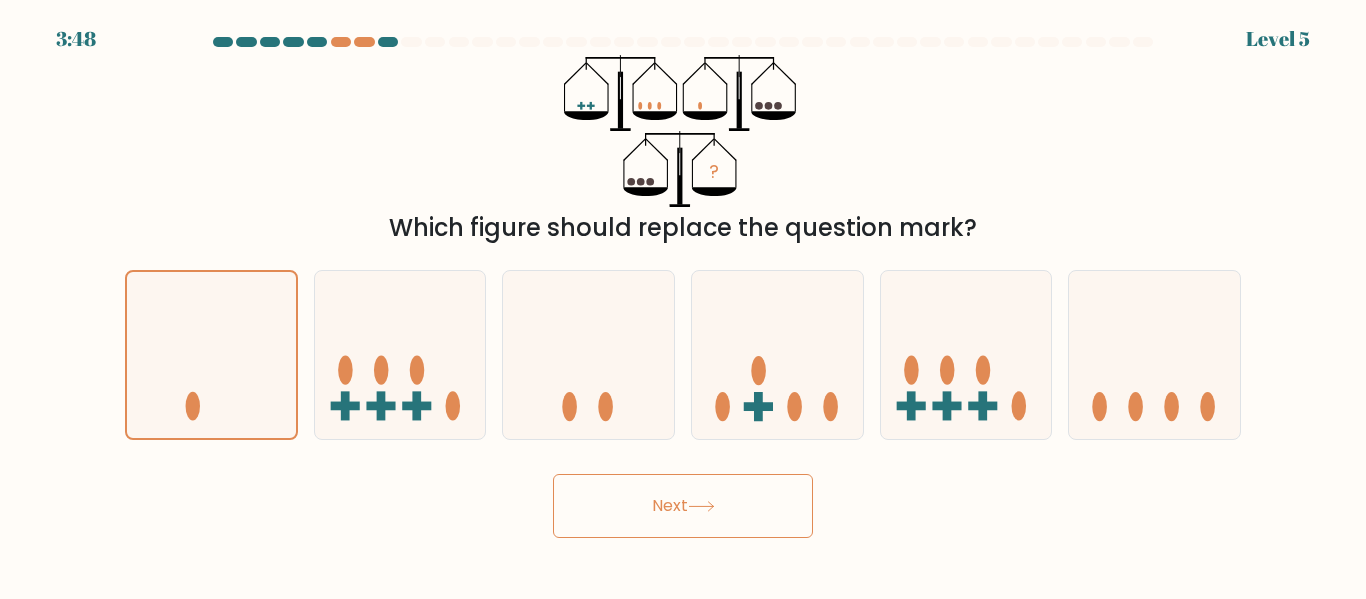 click on "Next" at bounding box center (683, 506) 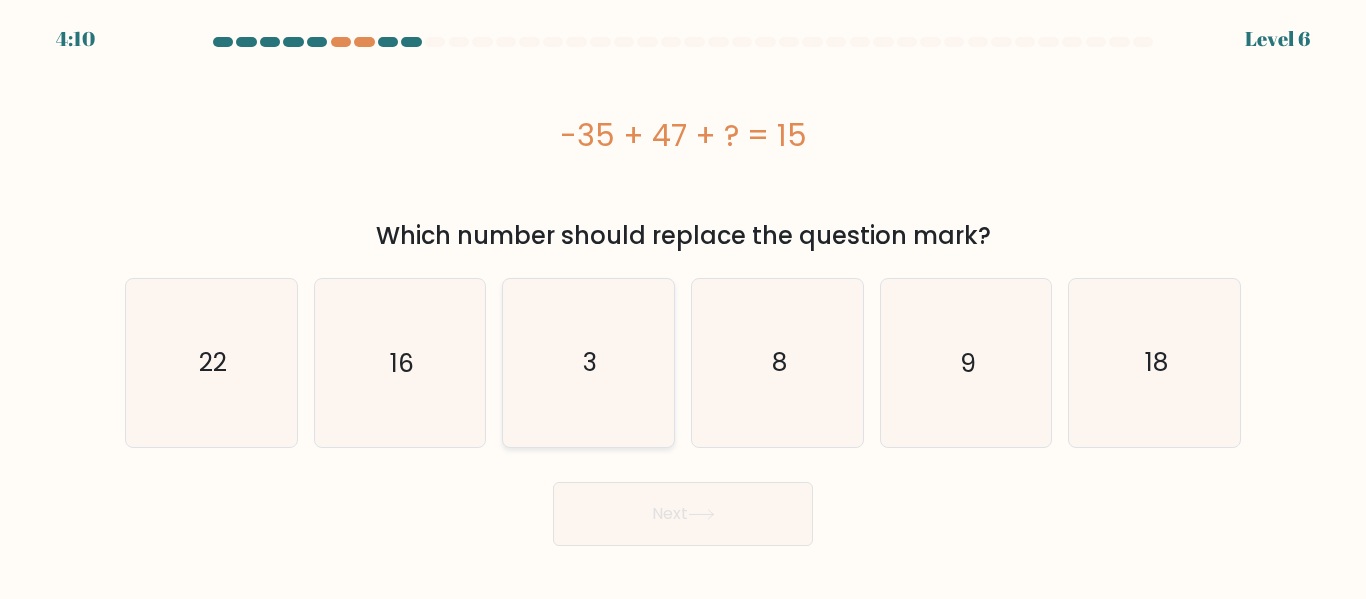 click on "3" 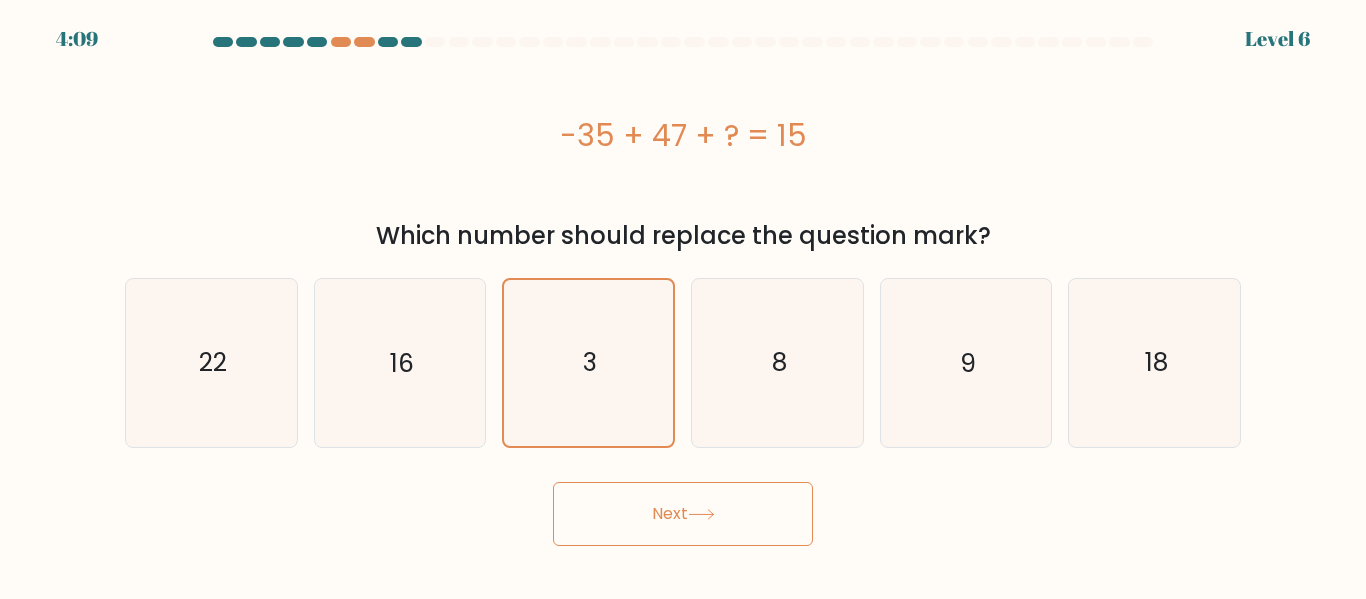 click on "Next" at bounding box center (683, 514) 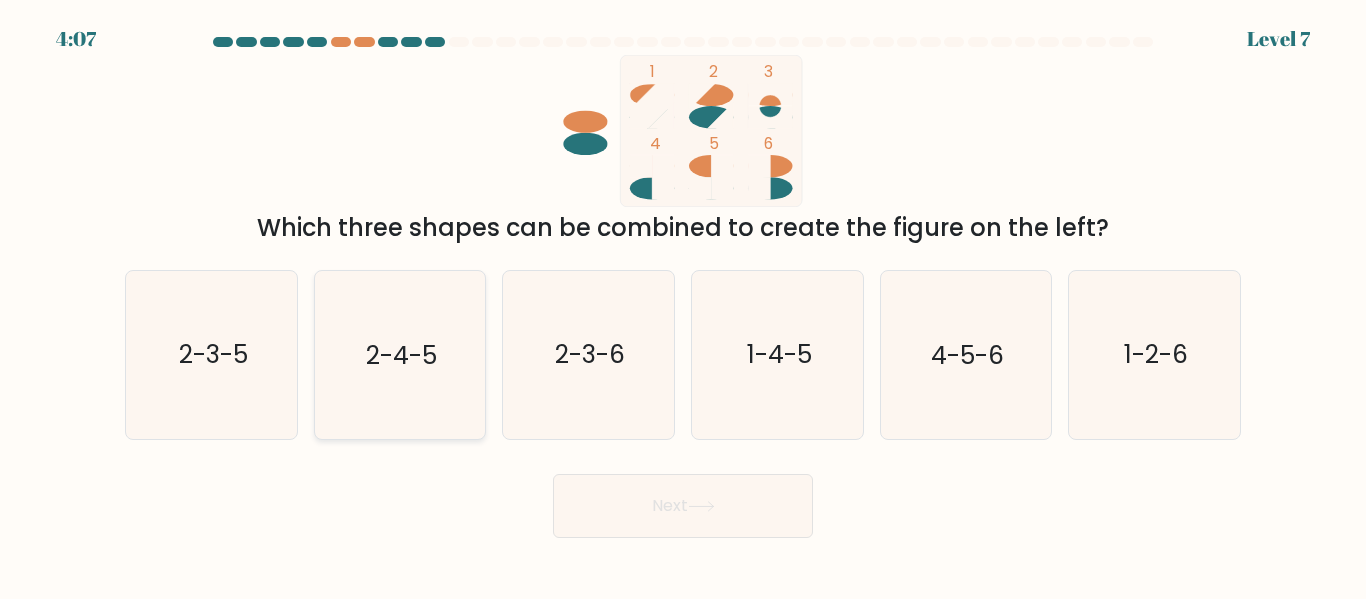click on "2-4-5" 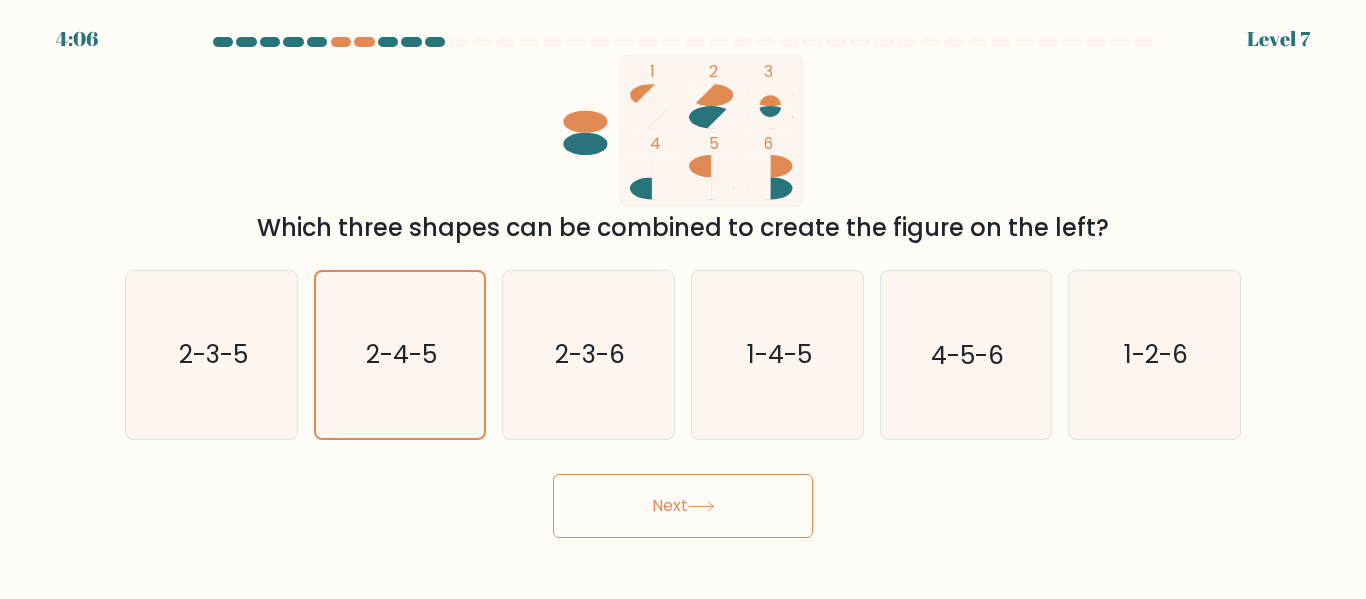 click 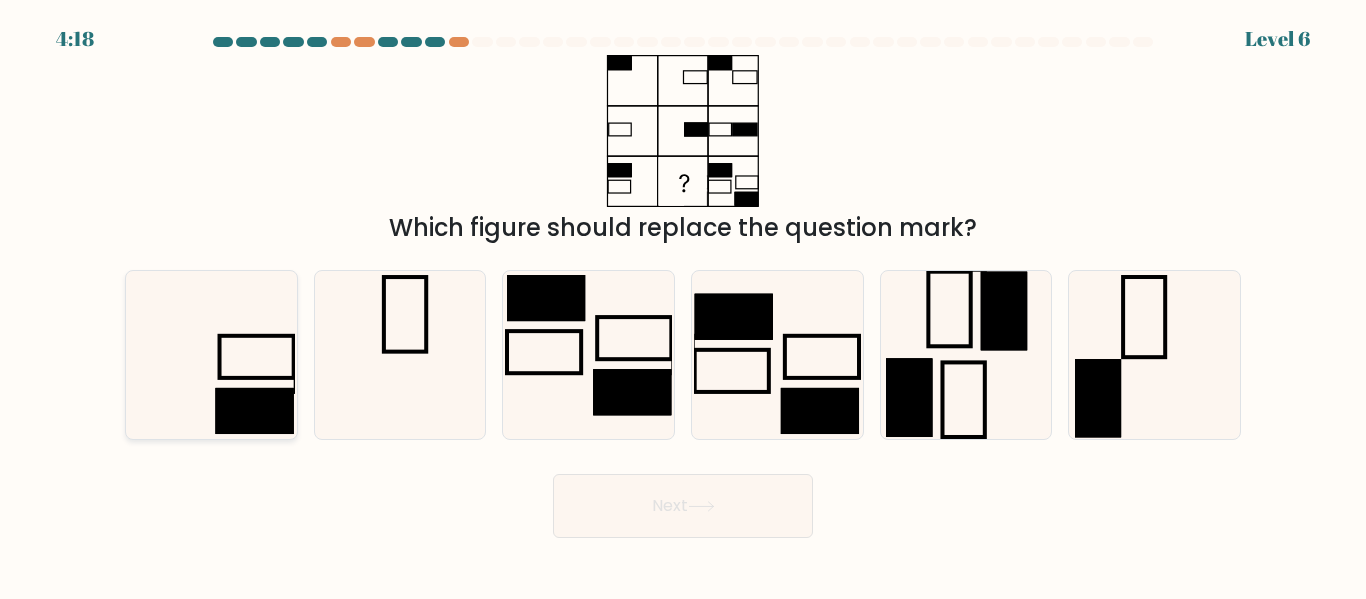 drag, startPoint x: 237, startPoint y: 365, endPoint x: 290, endPoint y: 387, distance: 57.384666 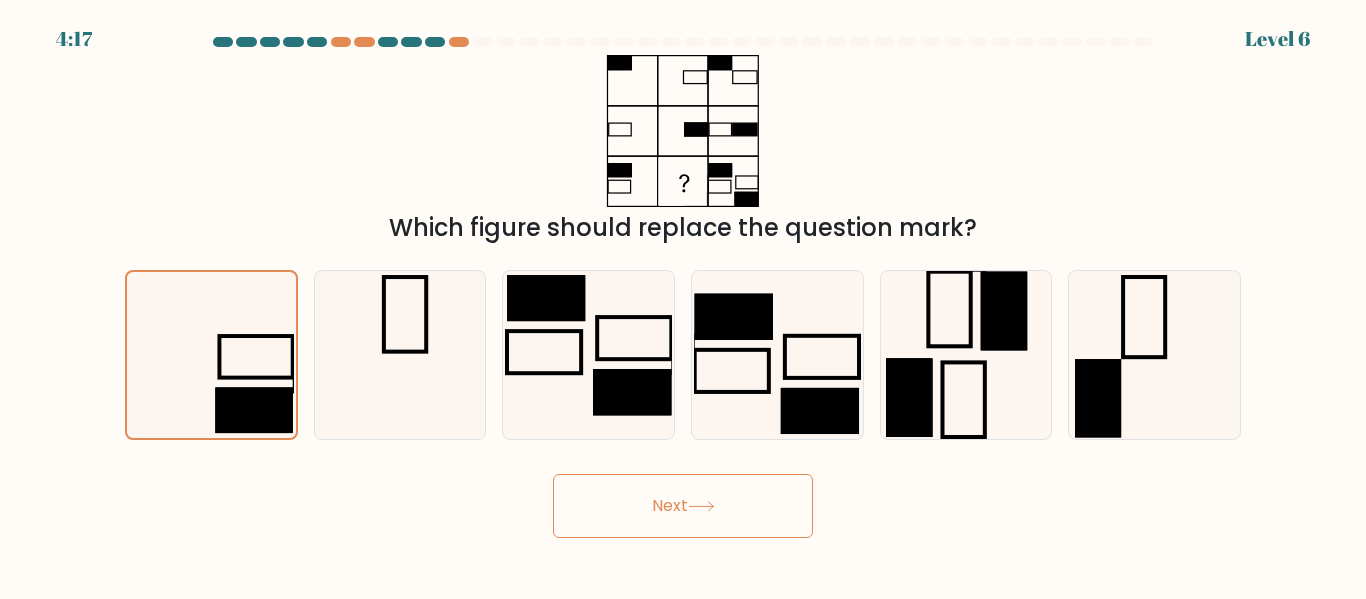 click on "Next" at bounding box center [683, 506] 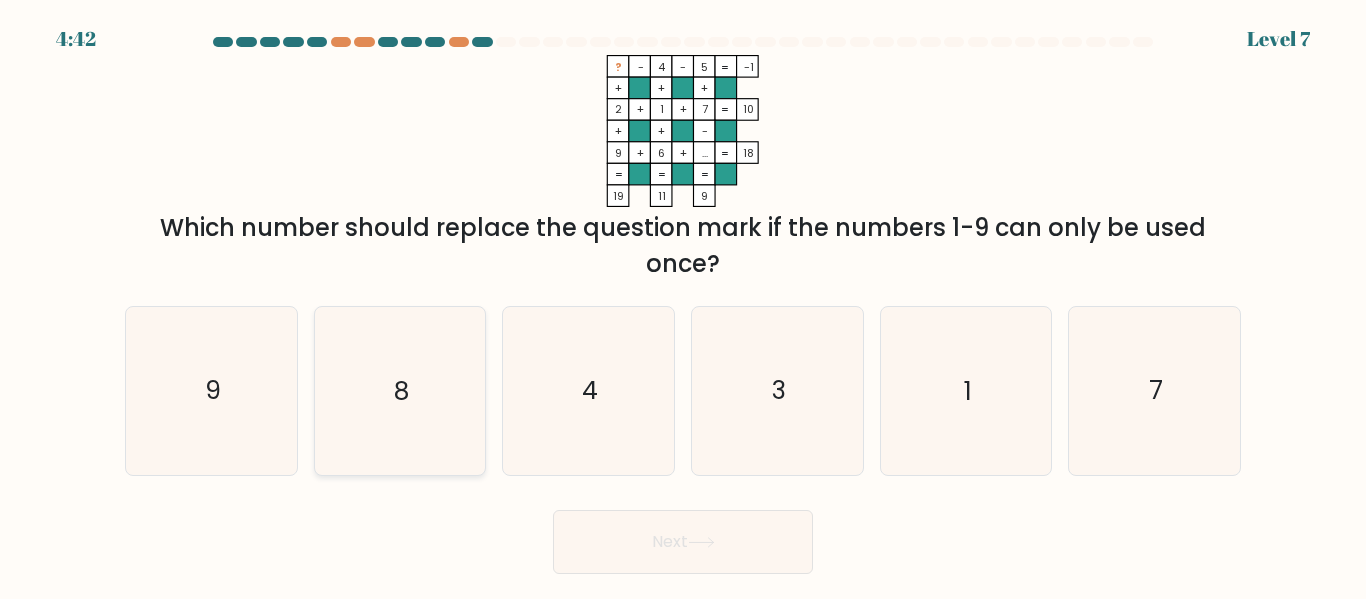 click on "8" 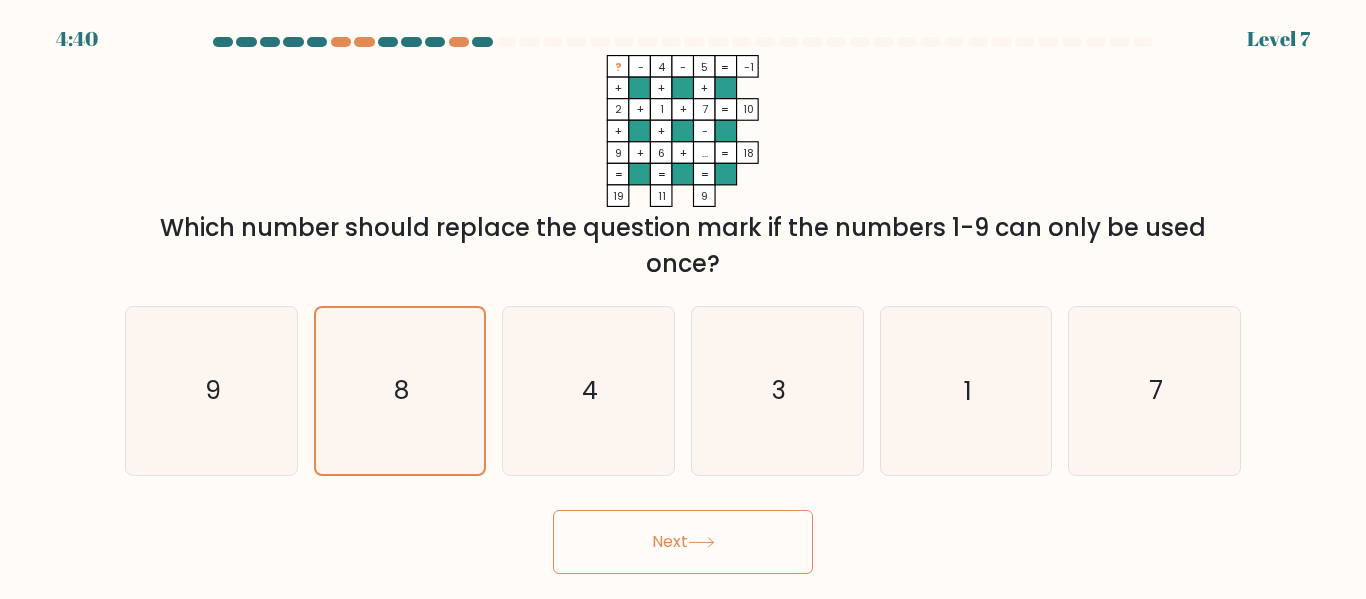 click on "Next" at bounding box center (683, 542) 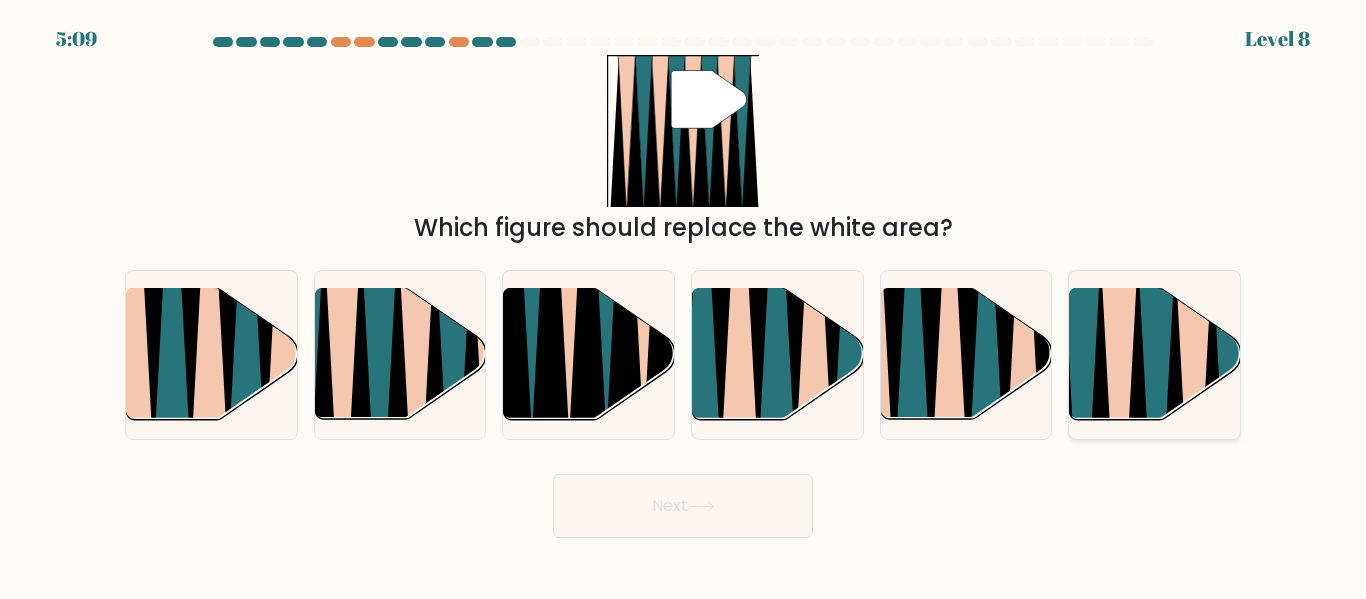 click 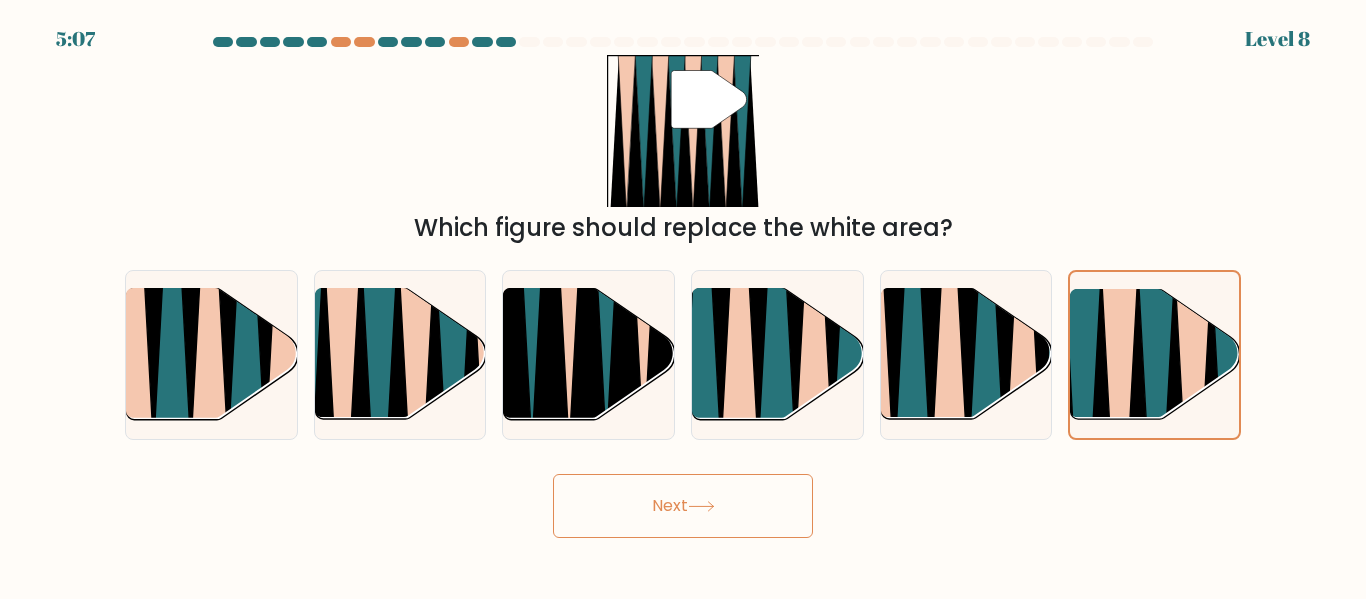 click 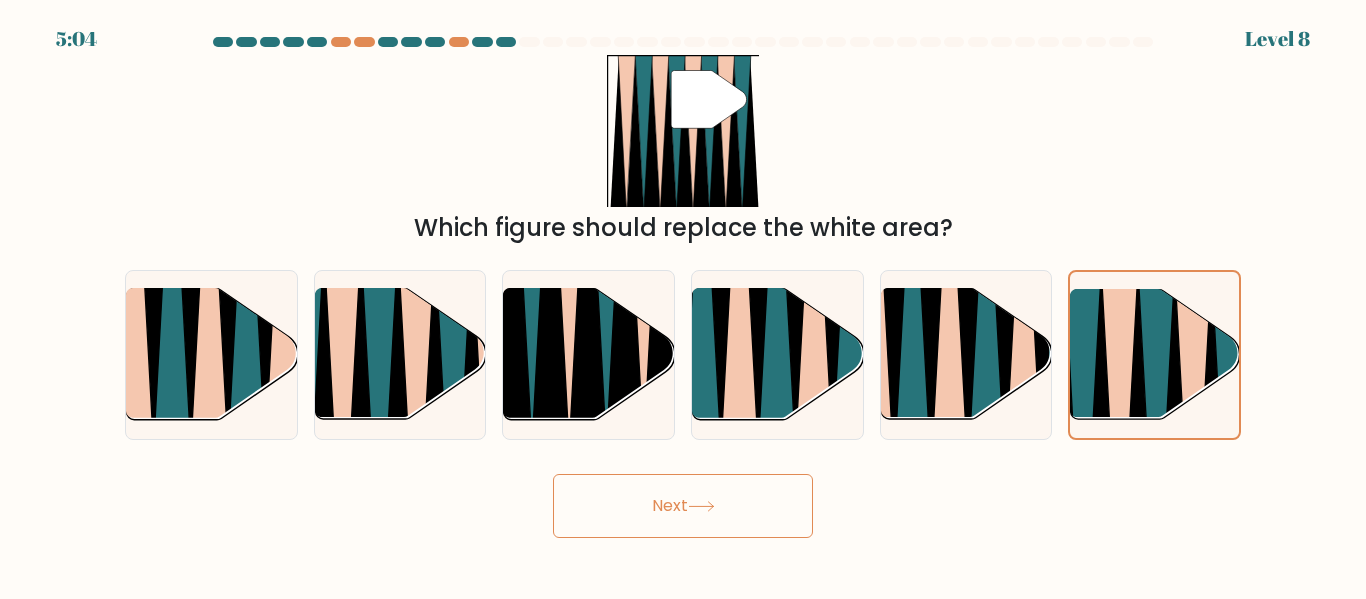 click on "Next" at bounding box center [683, 506] 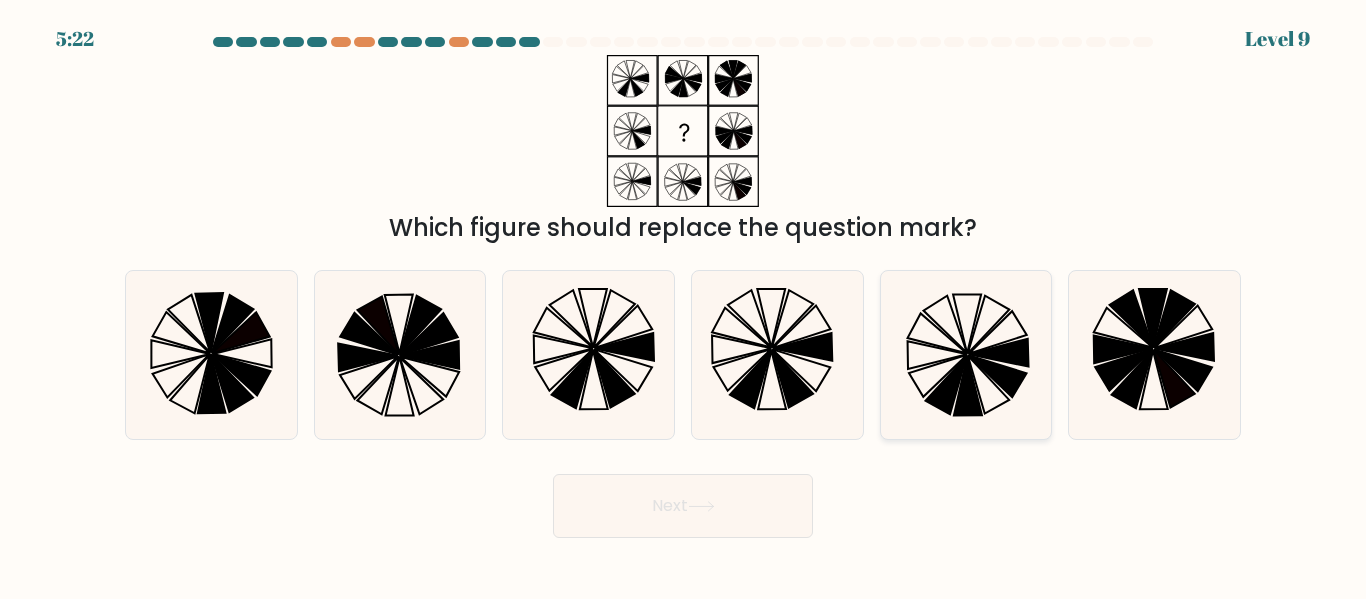 click 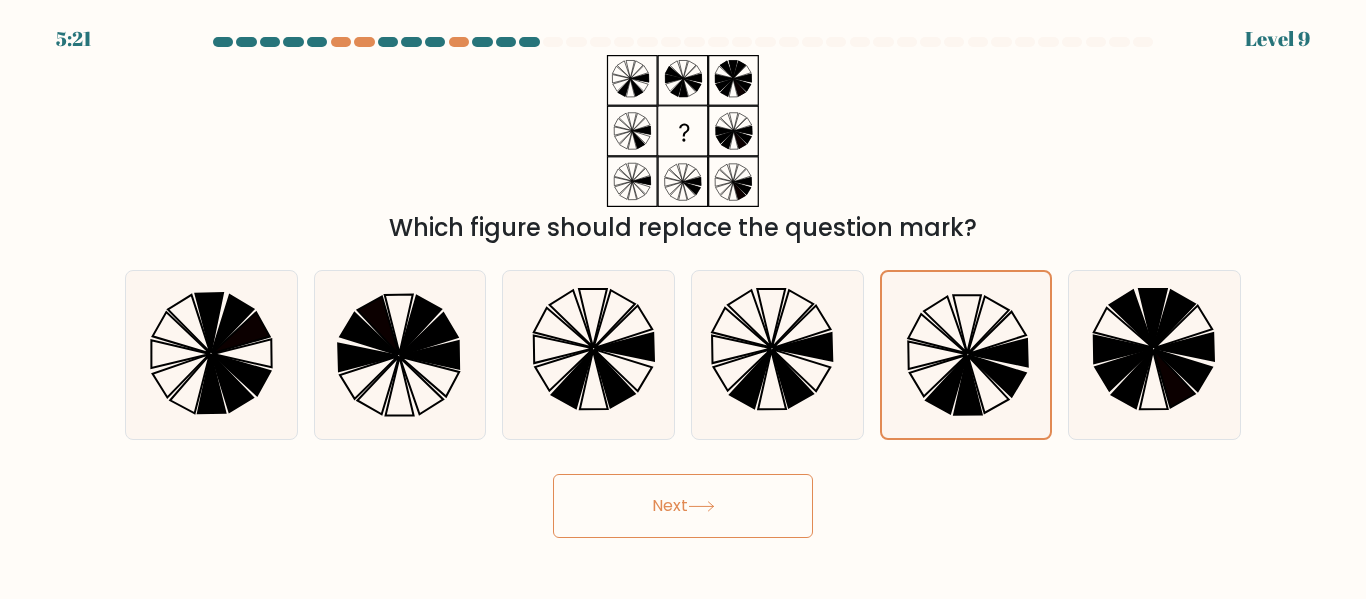 click on "Next" at bounding box center (683, 506) 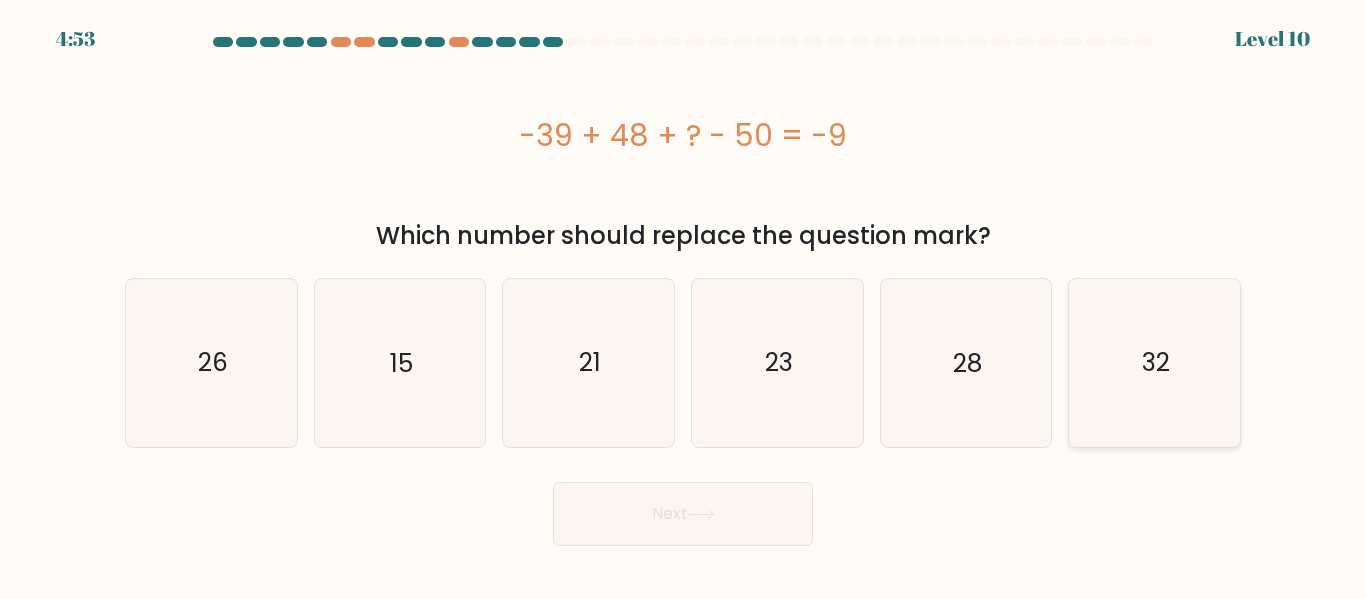 click on "32" 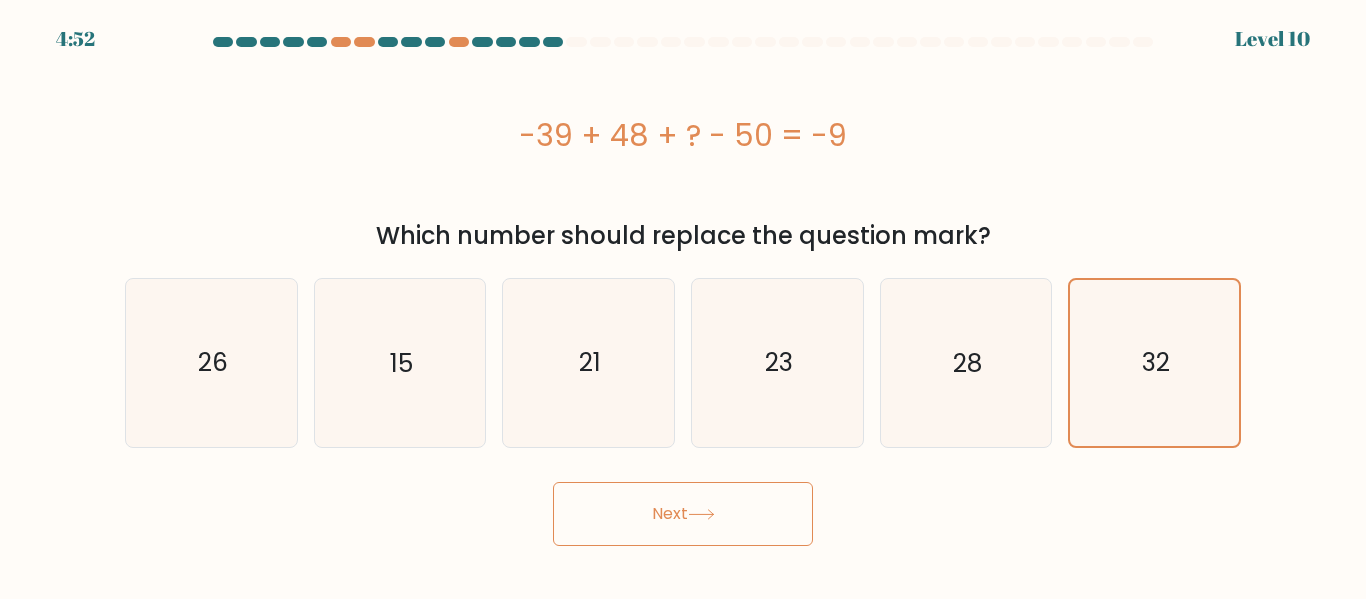 click on "Next" at bounding box center [683, 514] 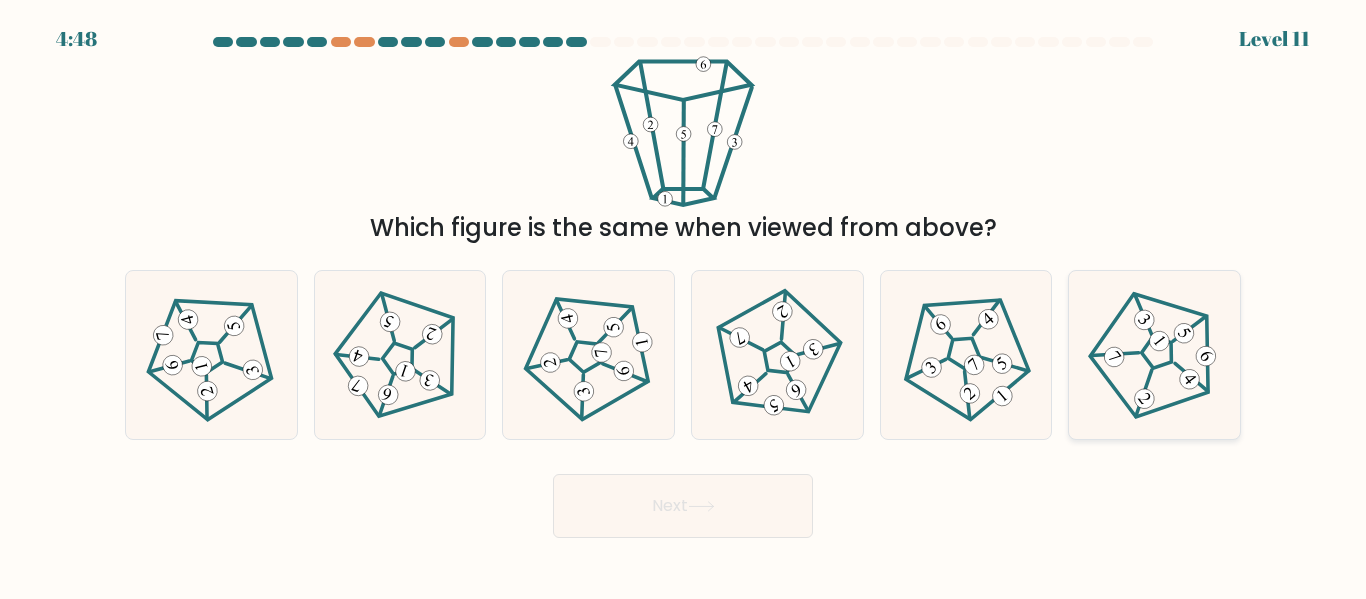 click 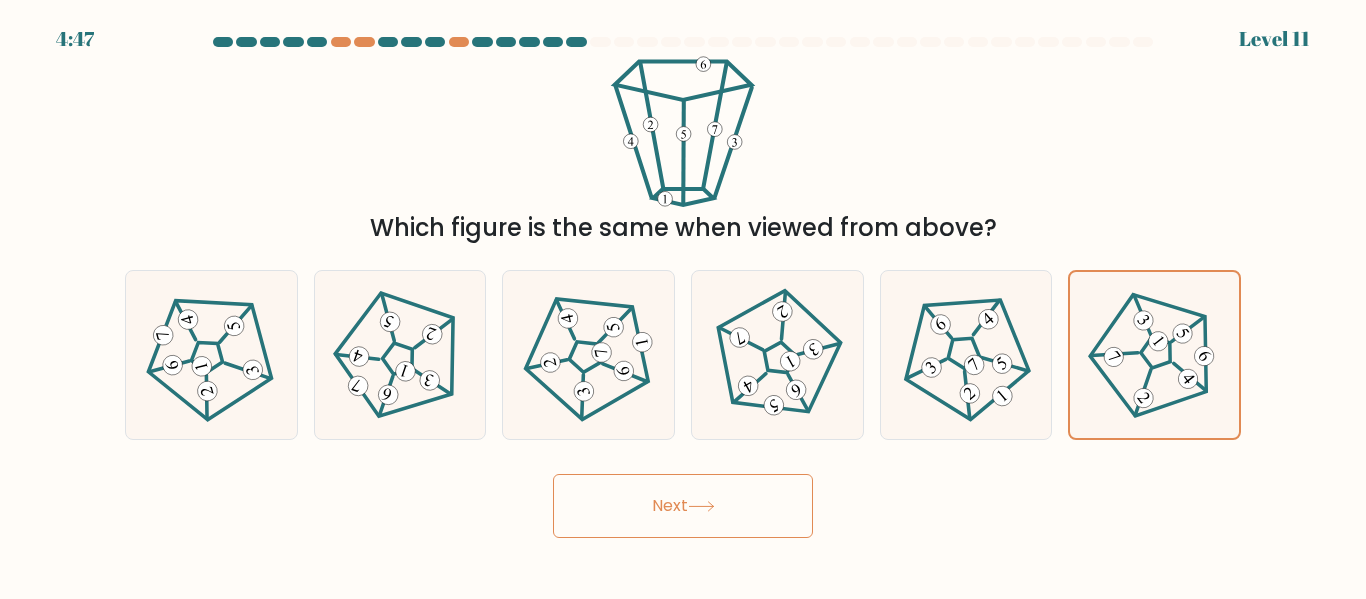 click 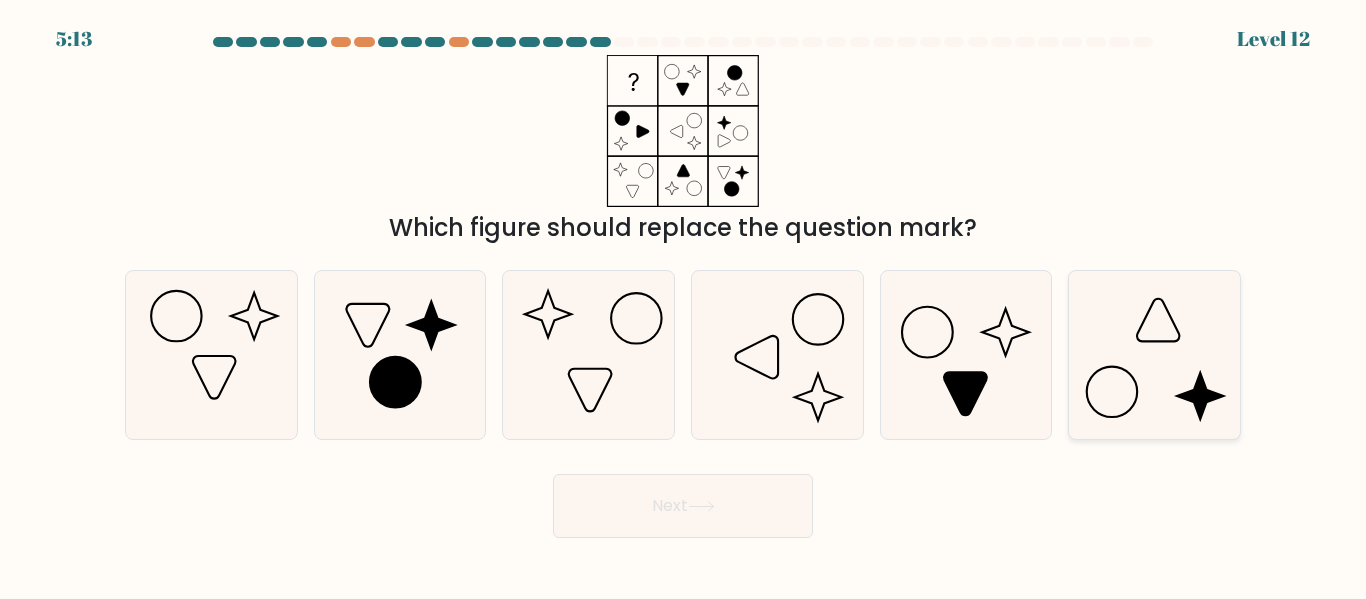 click 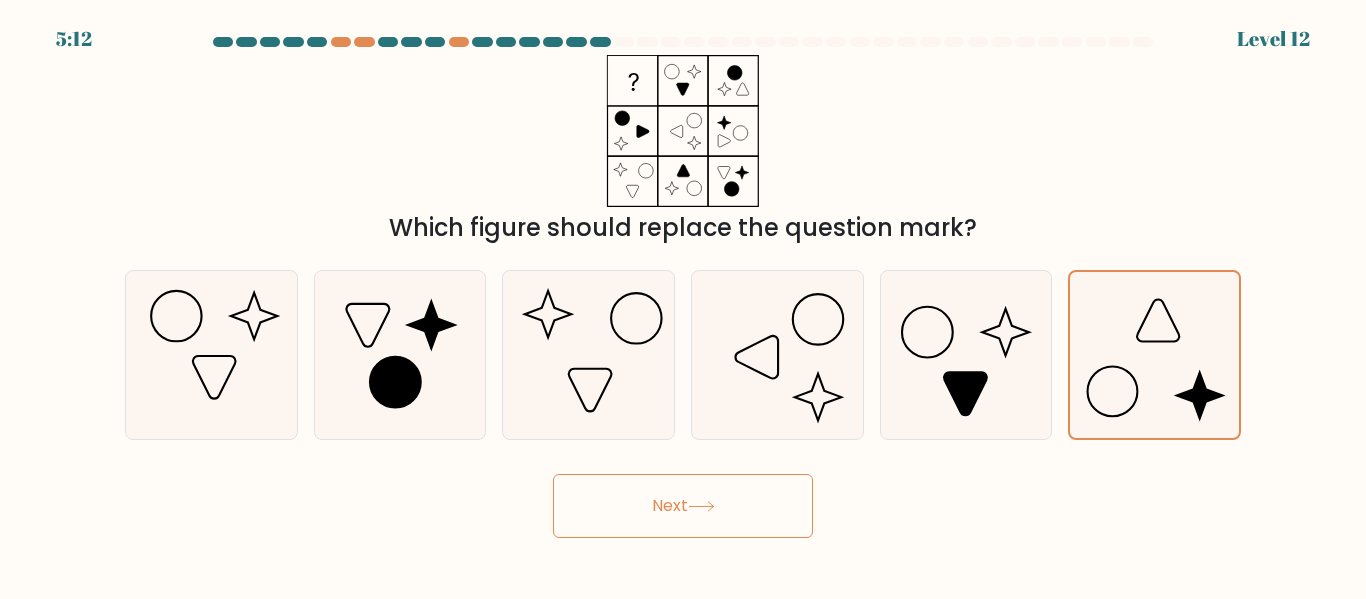 click on "Next" at bounding box center [683, 506] 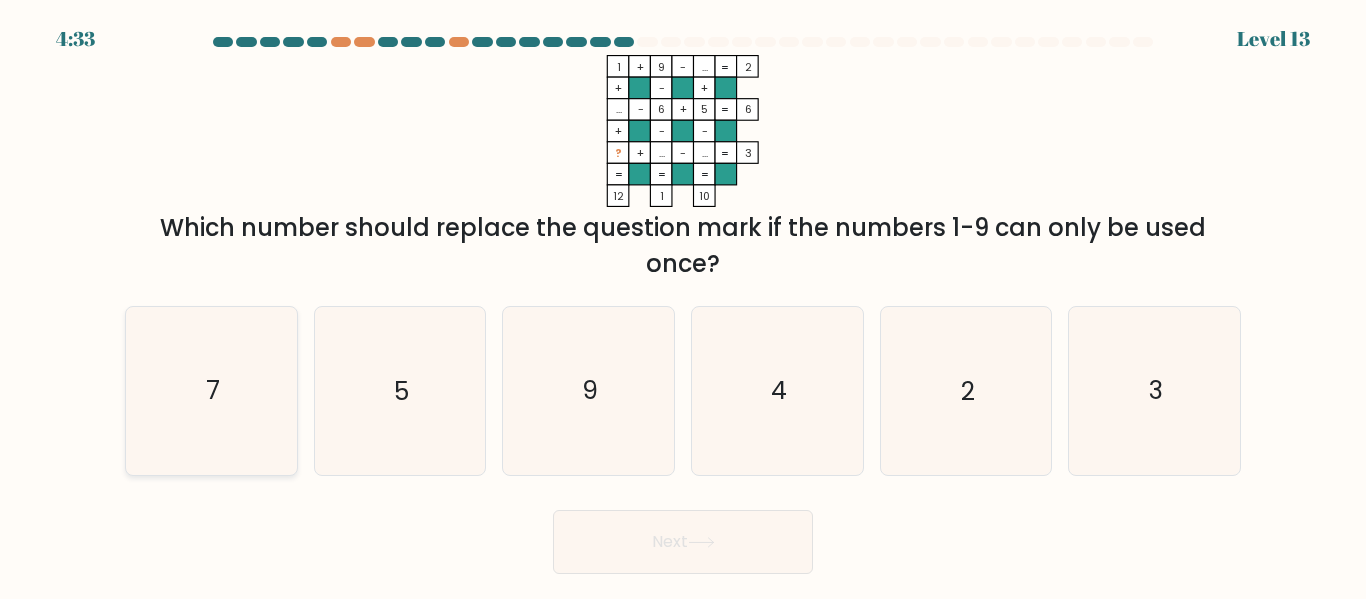 click on "7" 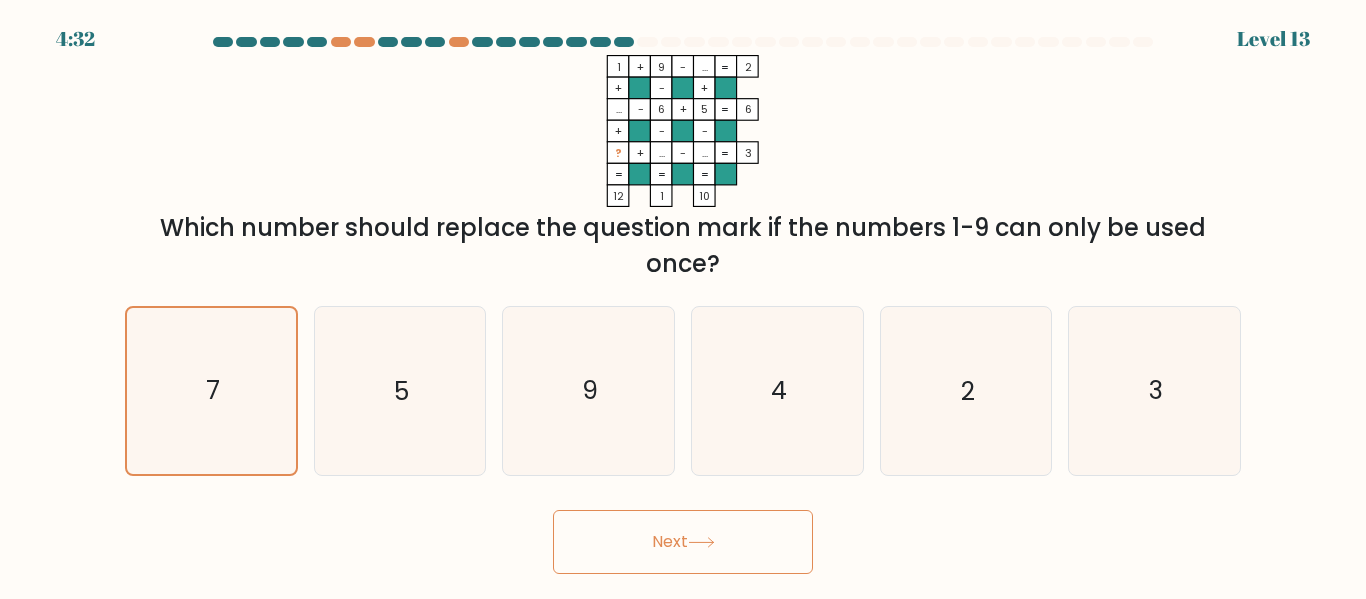 click on "Next" at bounding box center (683, 542) 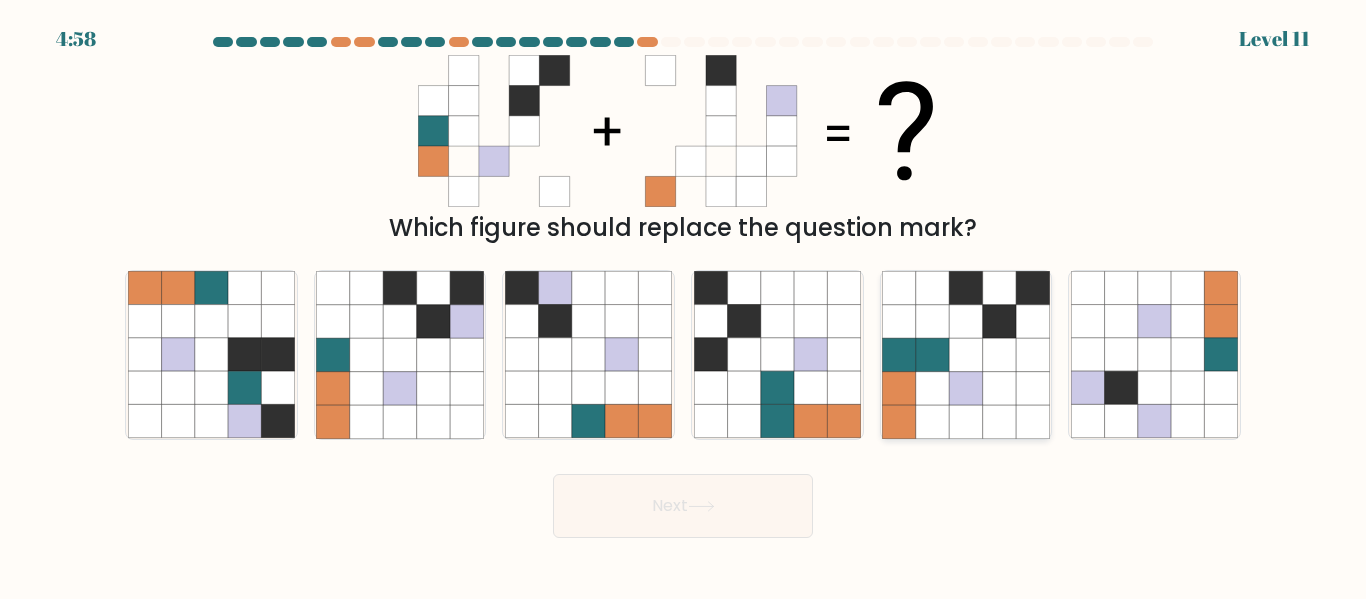 click 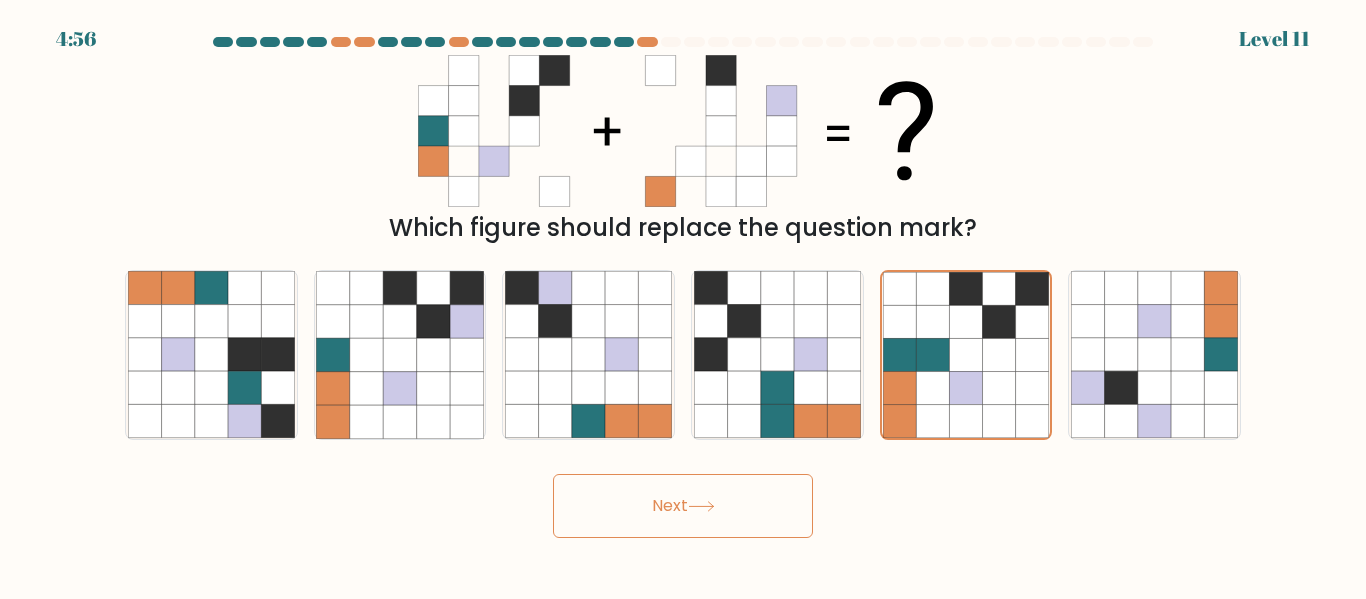 click 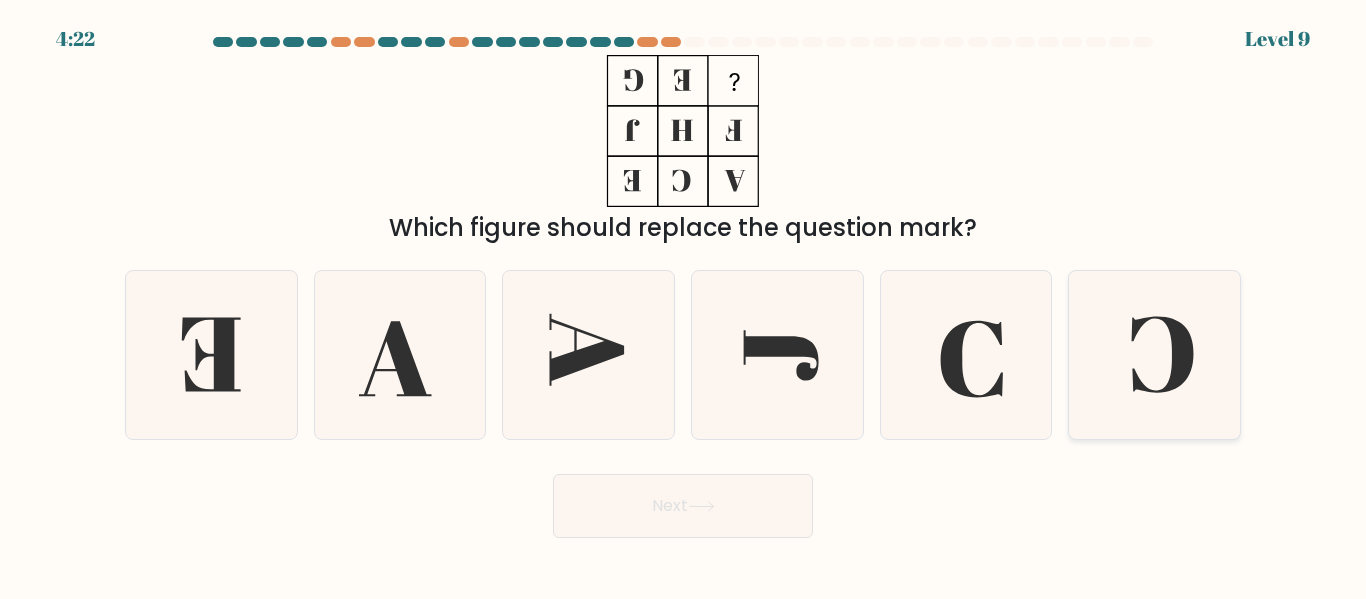 click 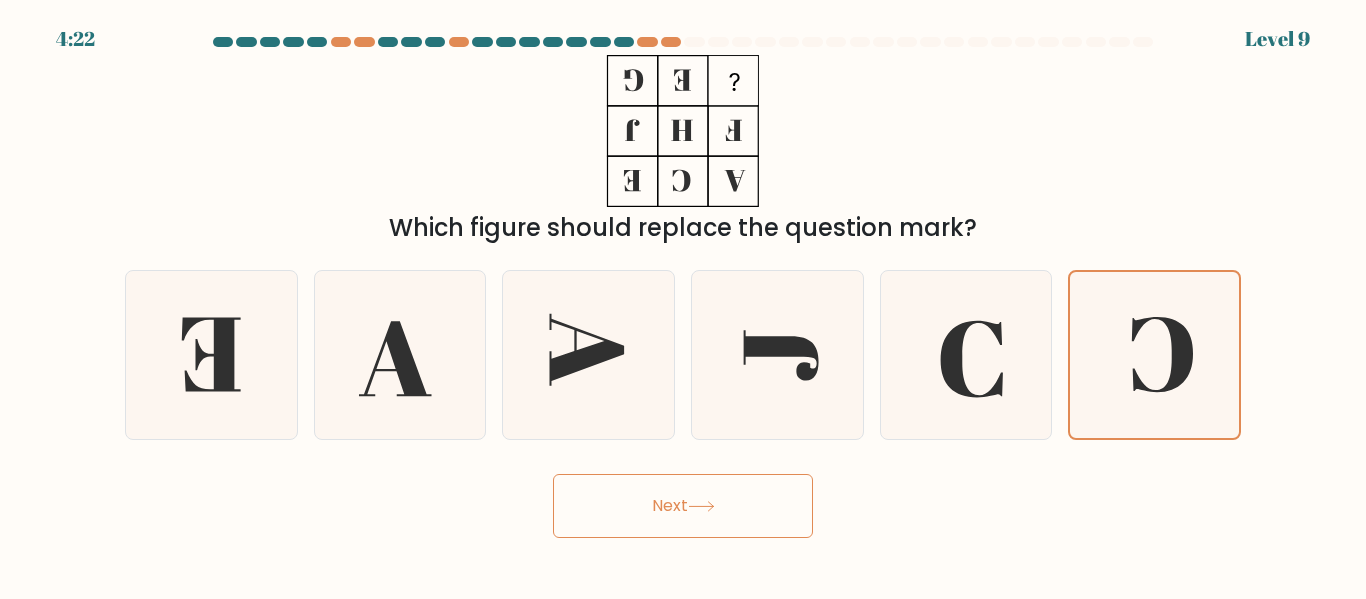 click on "Next" at bounding box center [683, 506] 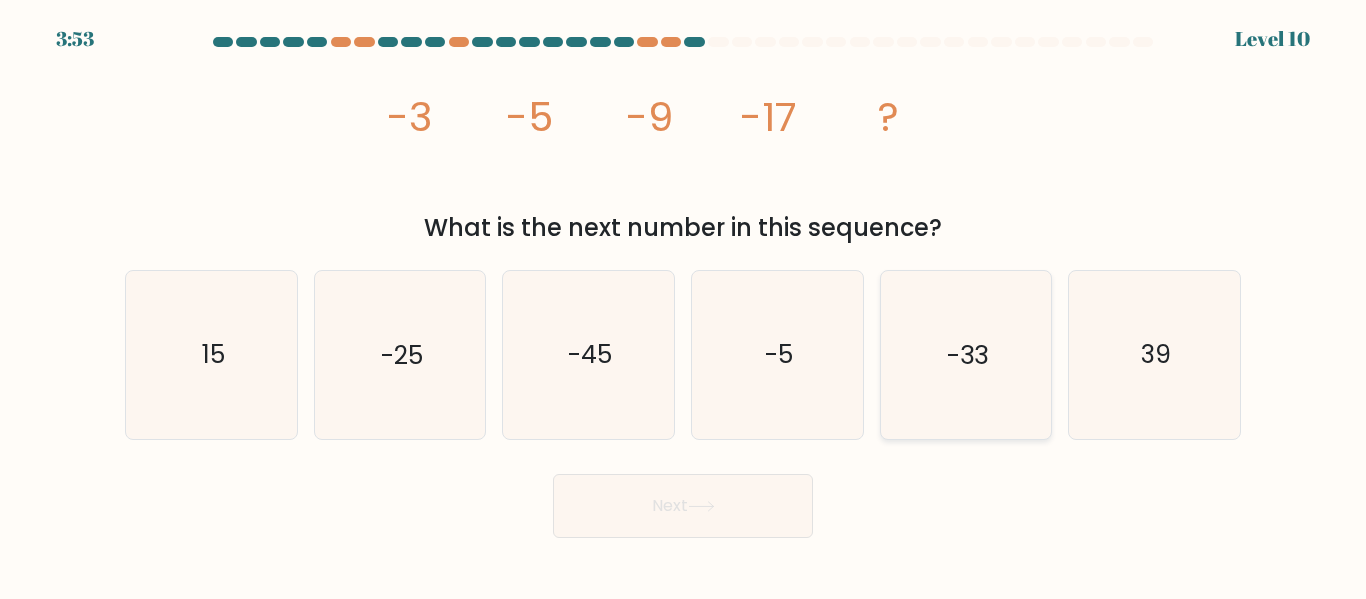 click on "-33" 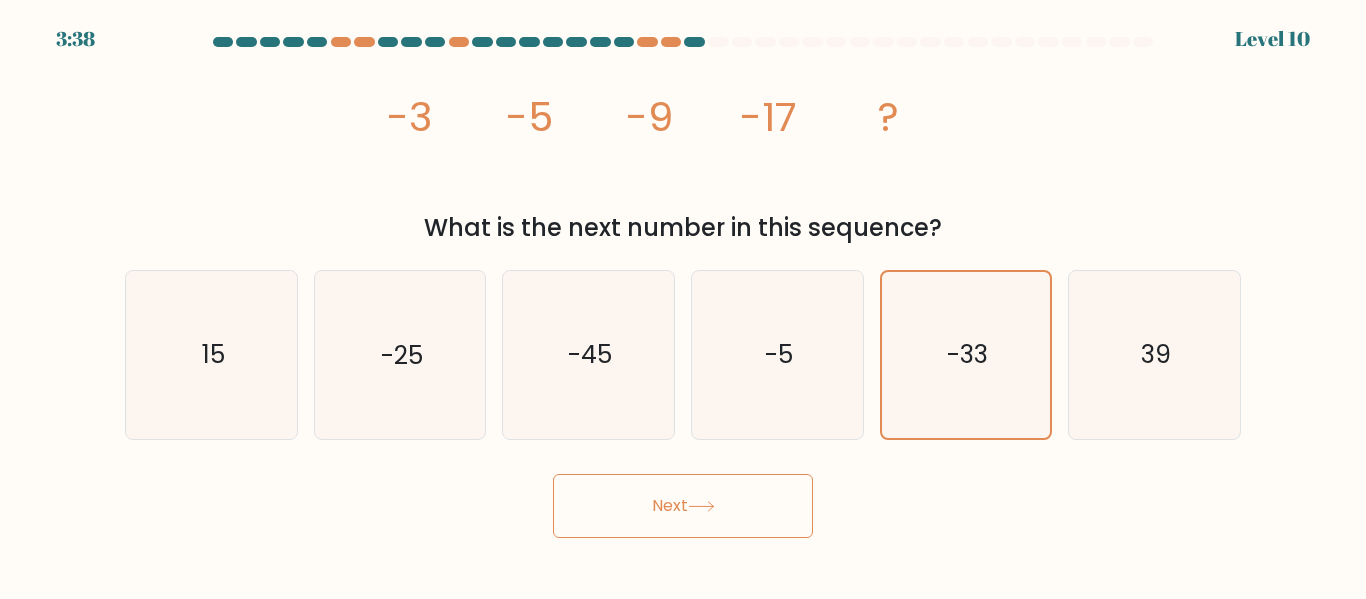click on "Next" at bounding box center (683, 506) 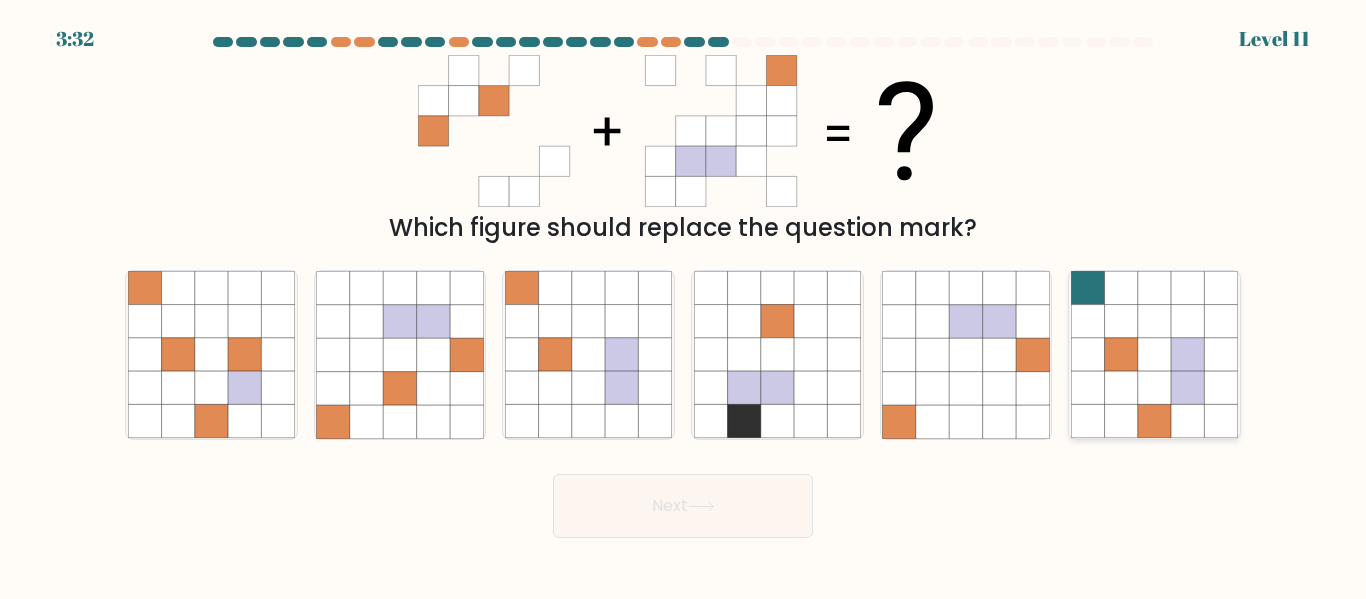 click 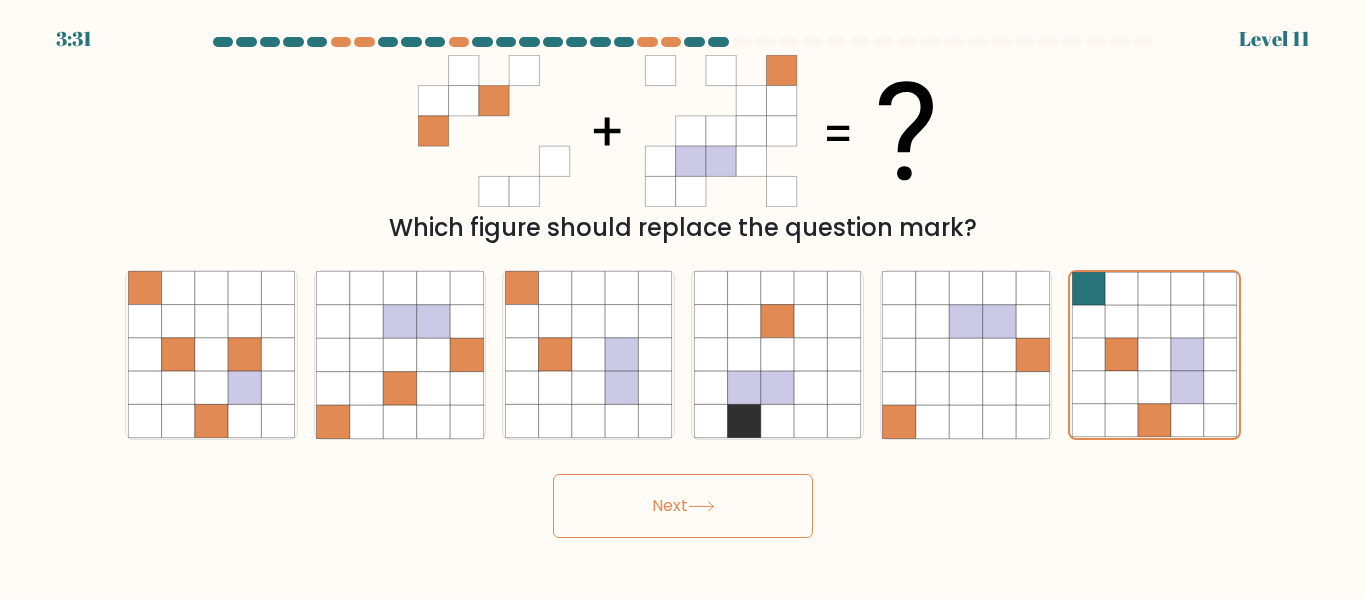 click on "Next" at bounding box center [683, 506] 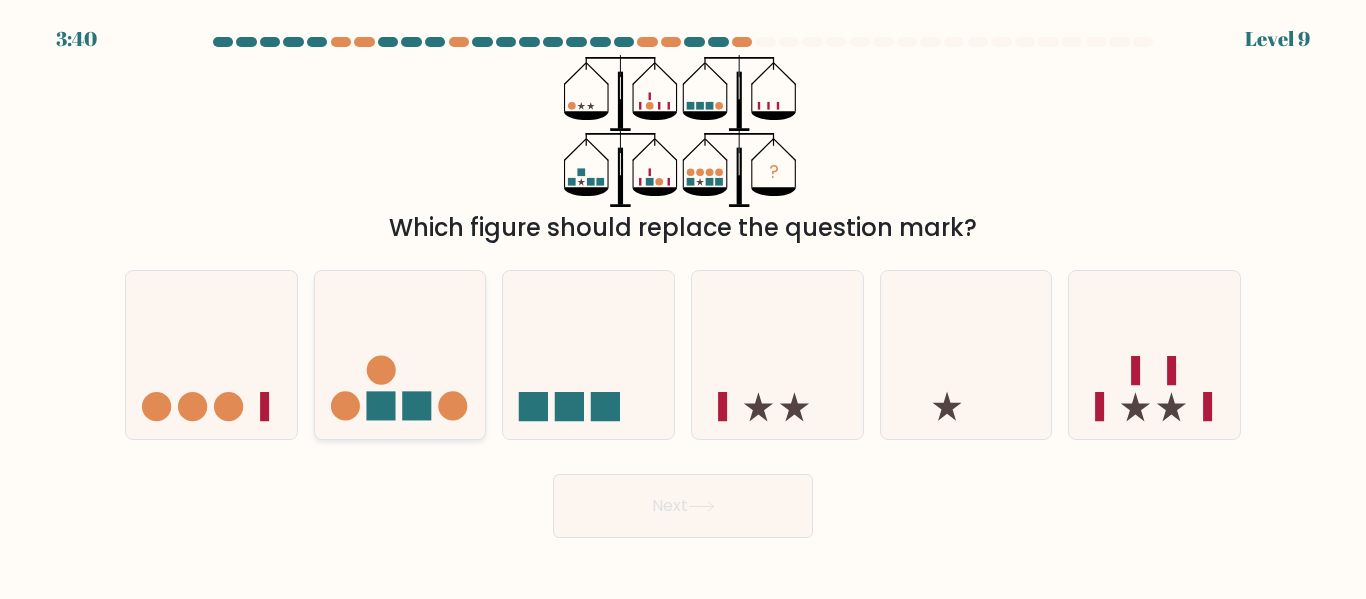 click 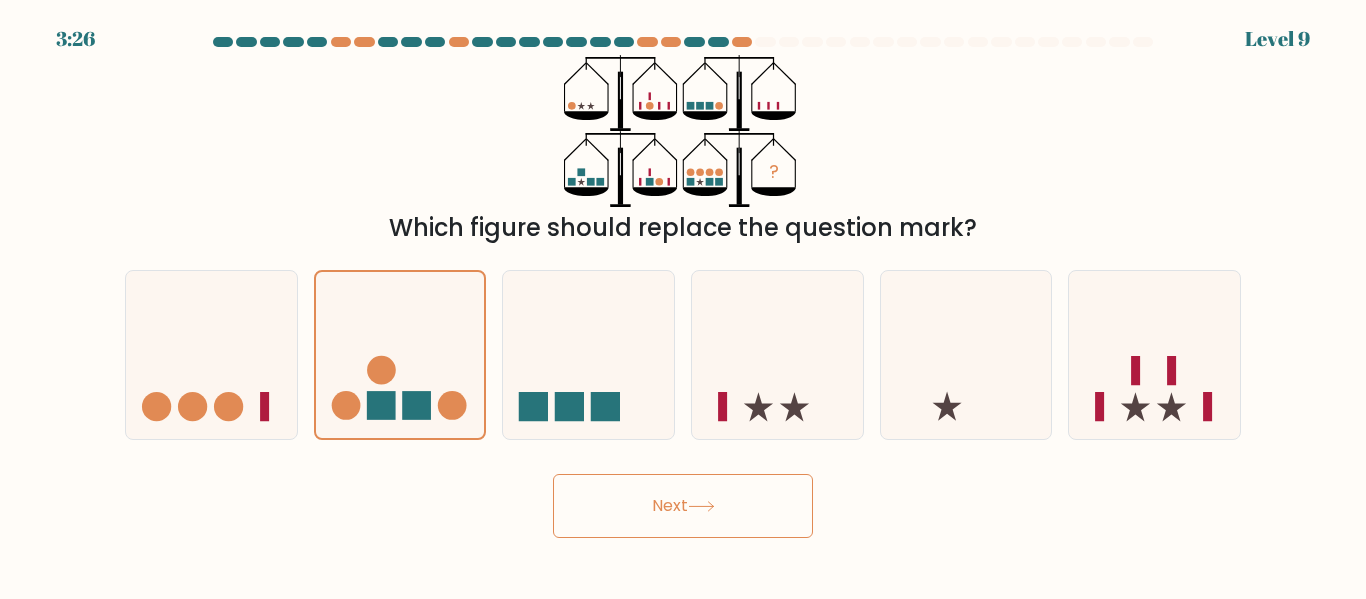 drag, startPoint x: 548, startPoint y: 76, endPoint x: 661, endPoint y: 99, distance: 115.316956 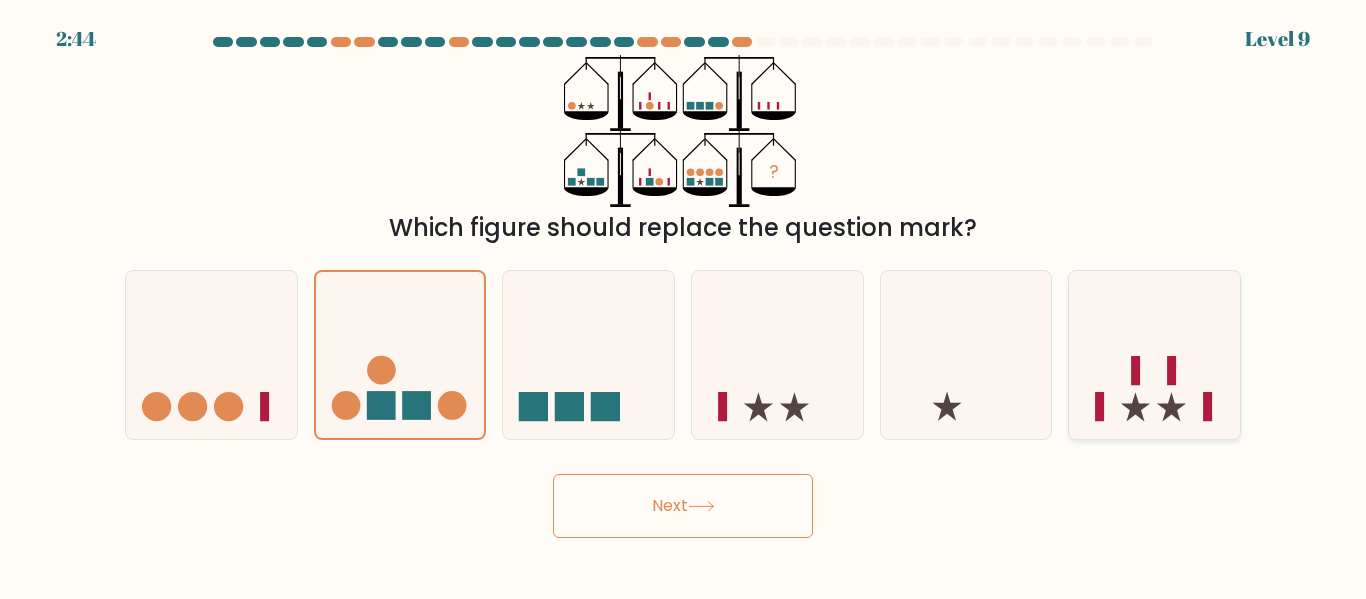 click 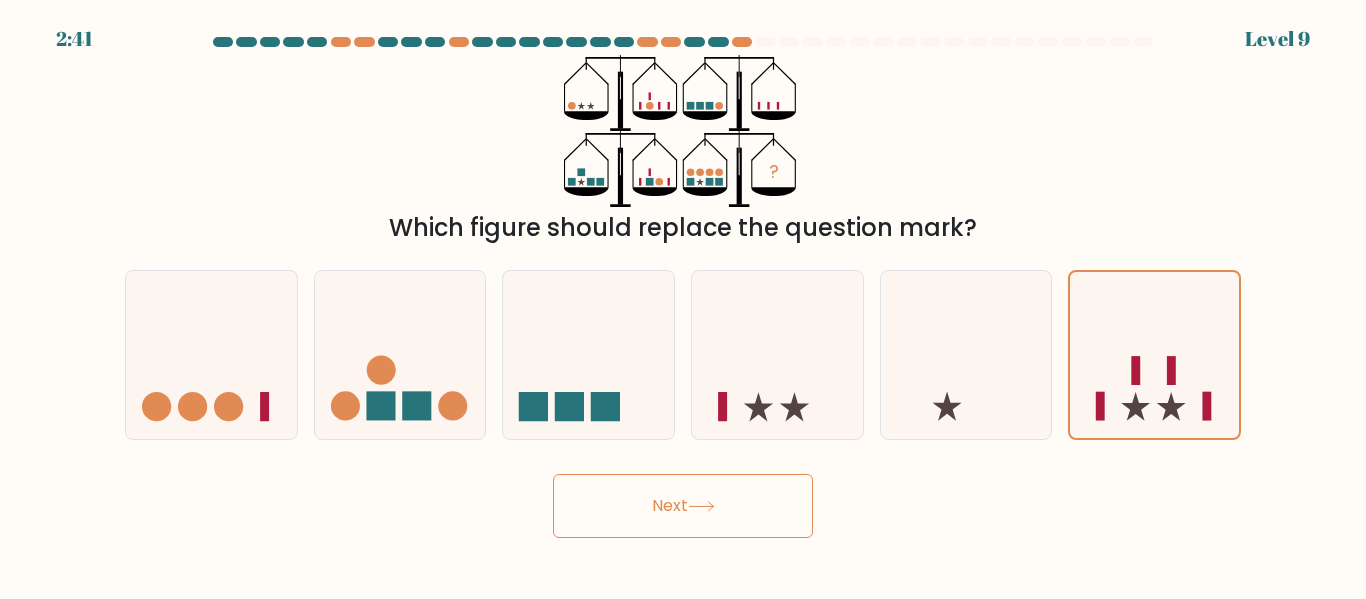 click 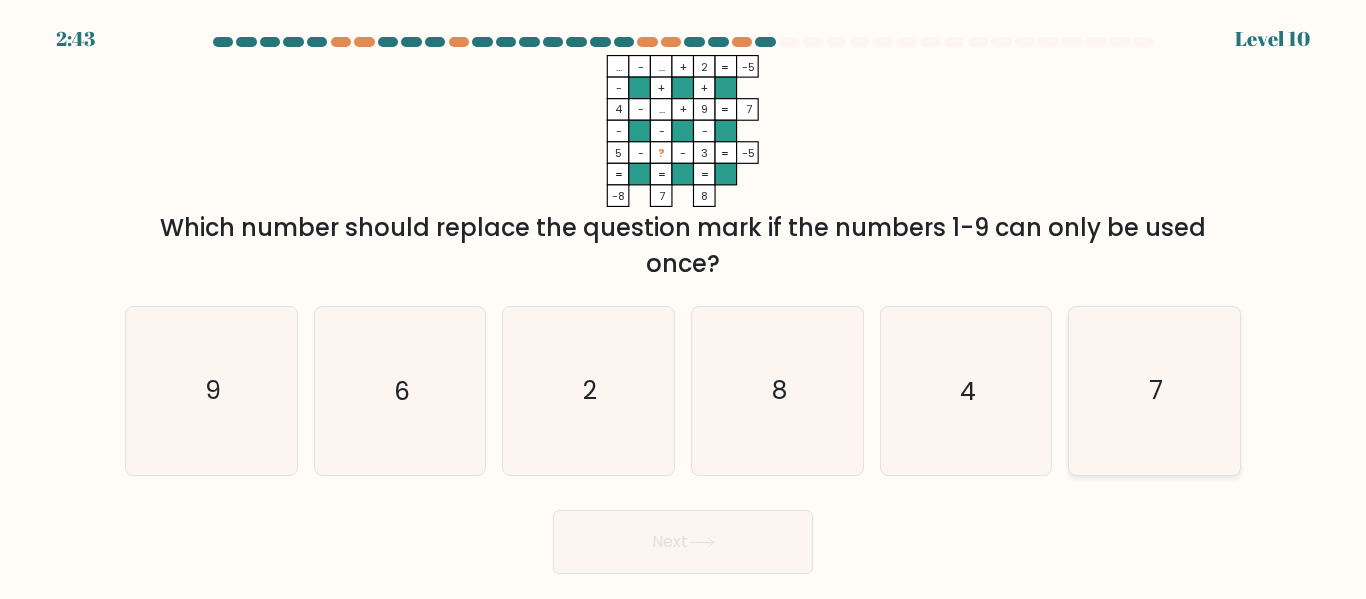 click on "7" 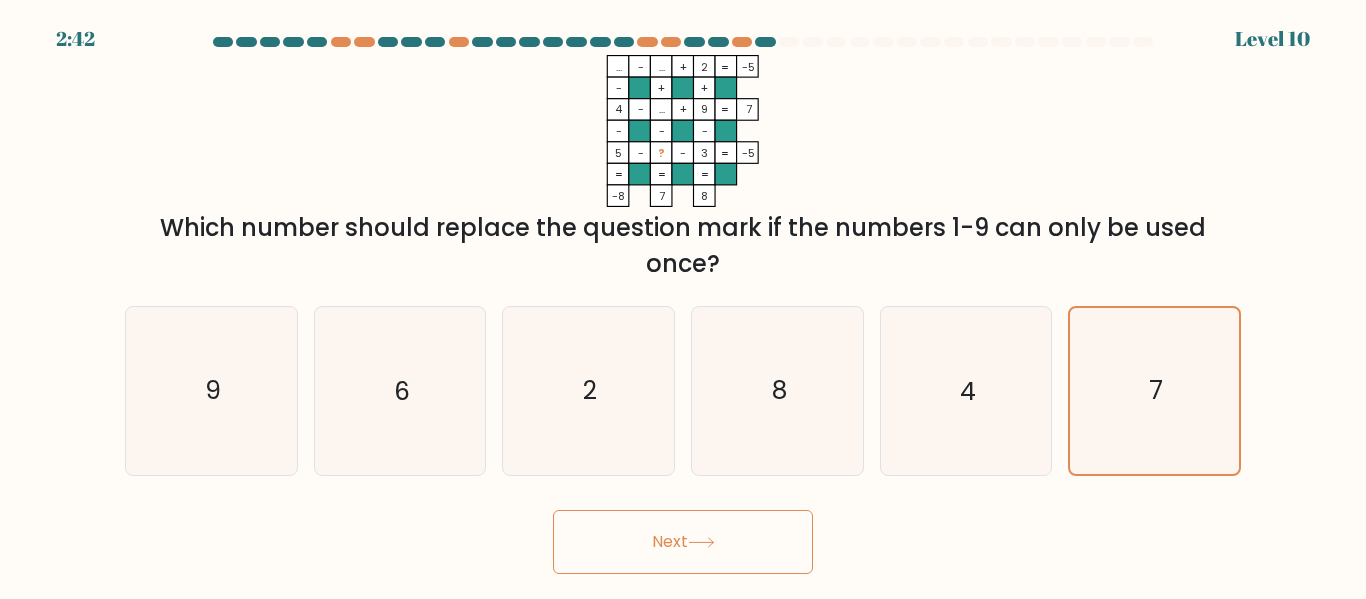 click on "Next" at bounding box center (683, 542) 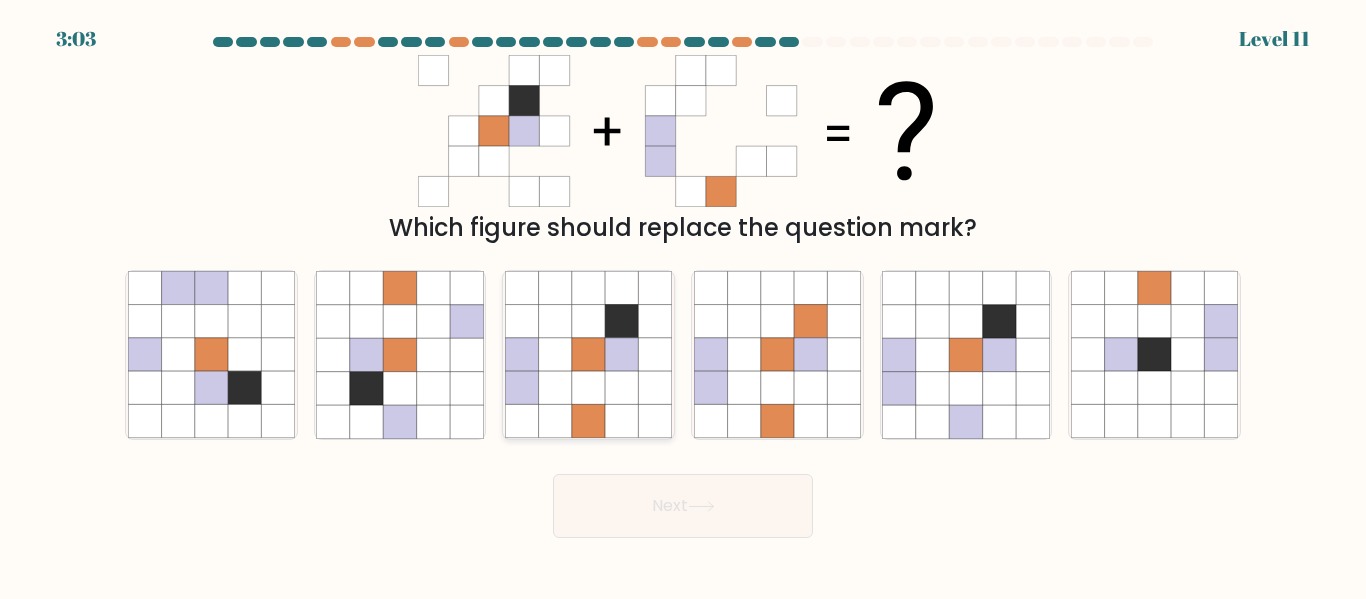 click 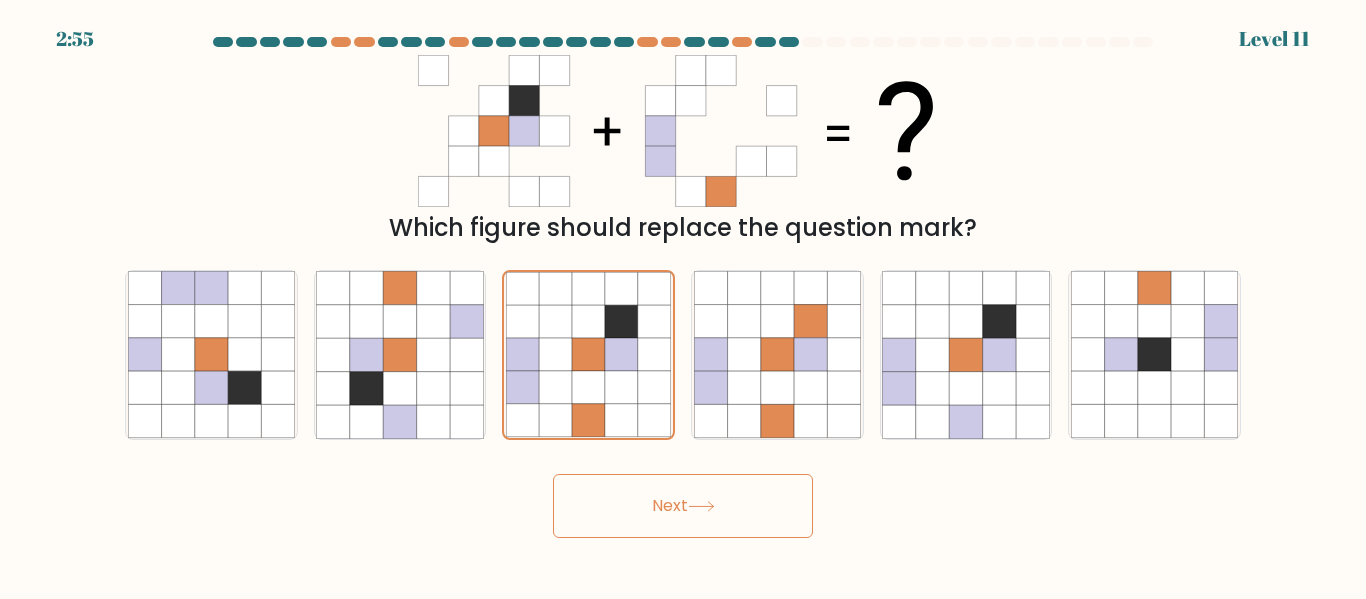 drag, startPoint x: 752, startPoint y: 512, endPoint x: 787, endPoint y: 512, distance: 35 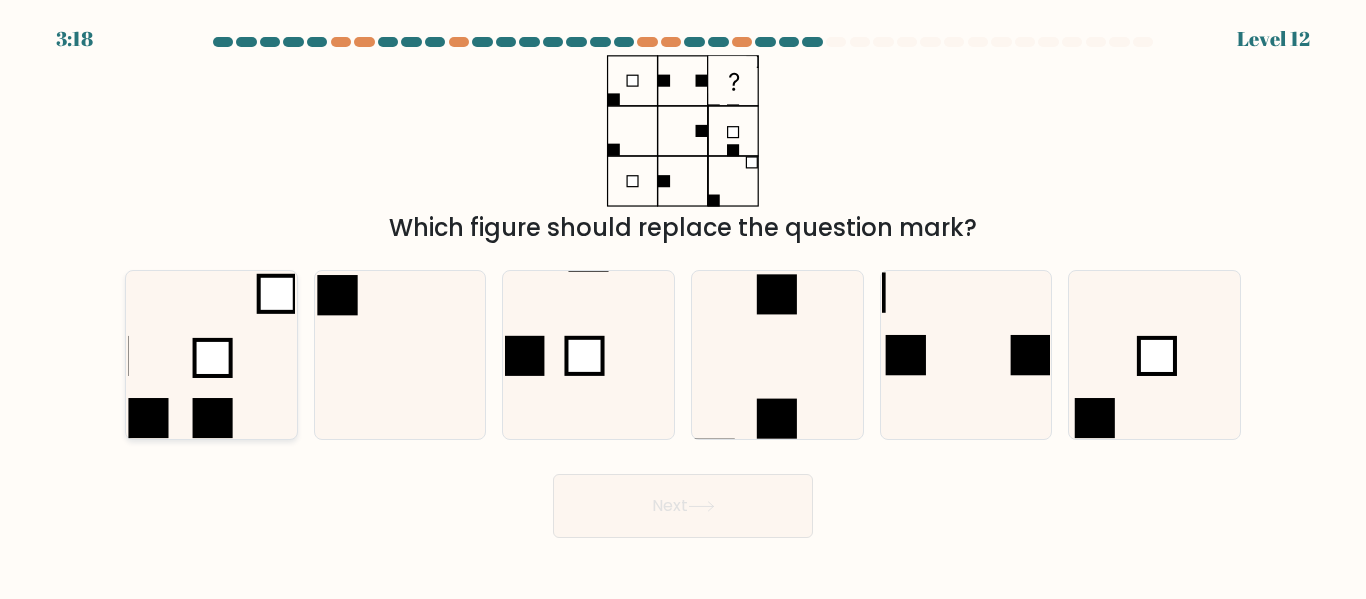 click 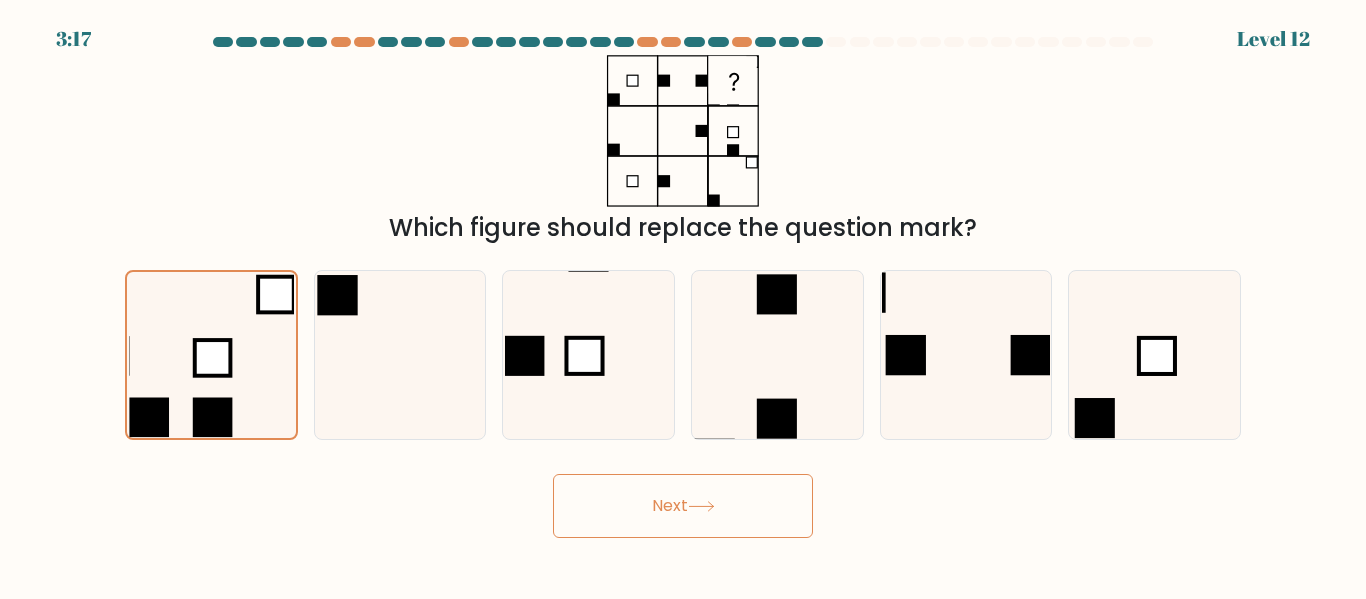 click on "Next" at bounding box center (683, 506) 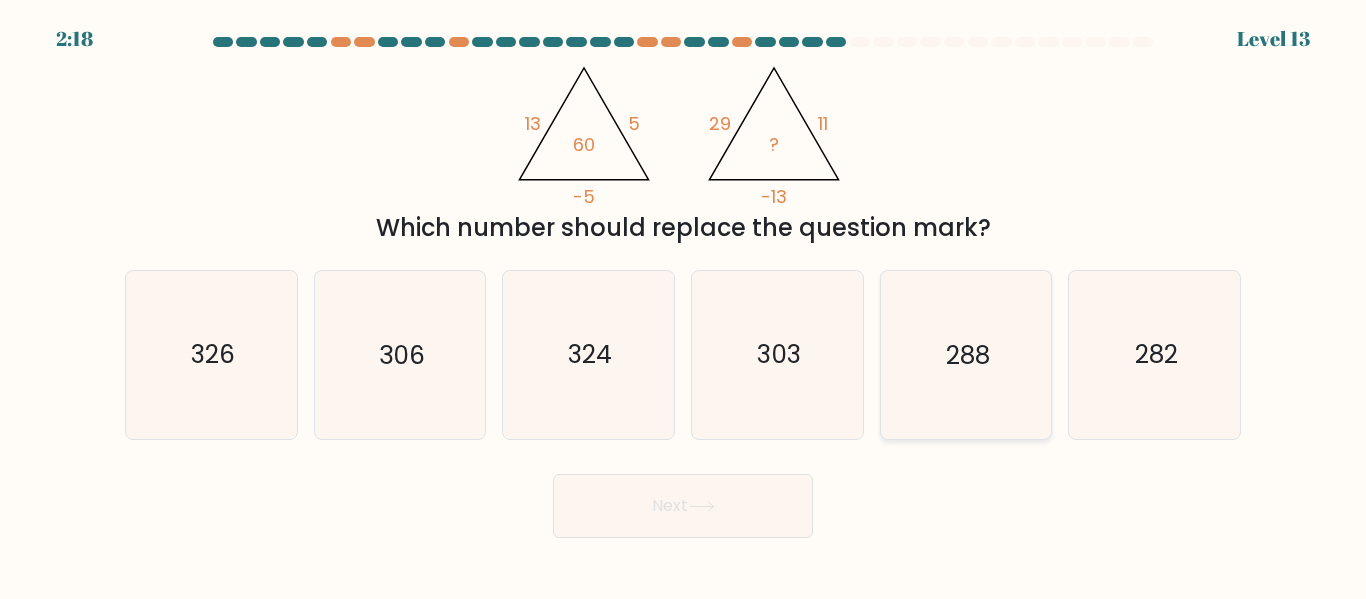 click on "288" 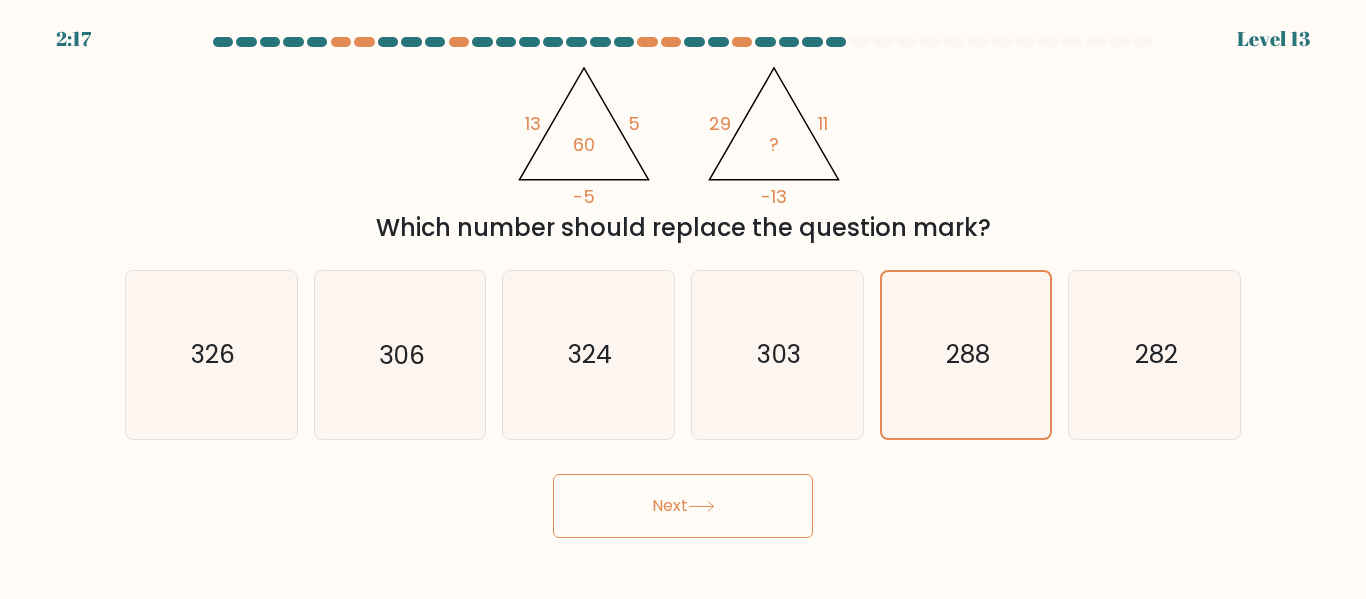 click on "Next" at bounding box center (683, 506) 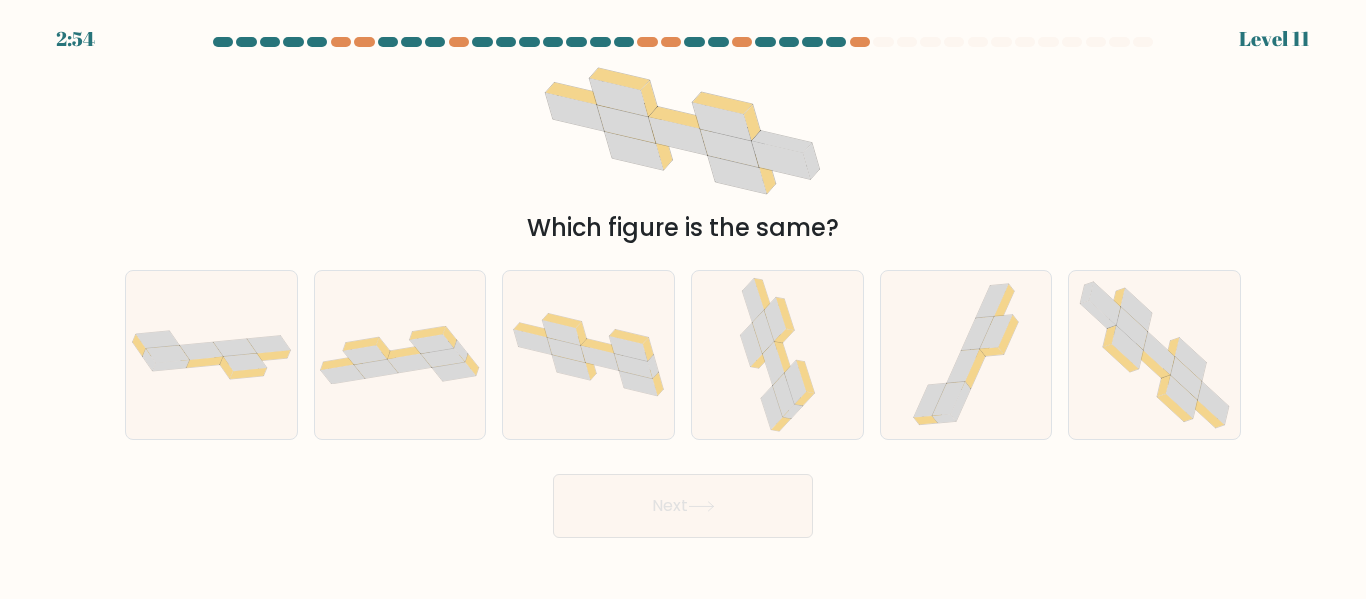 drag, startPoint x: 1188, startPoint y: 377, endPoint x: 958, endPoint y: 545, distance: 284.82275 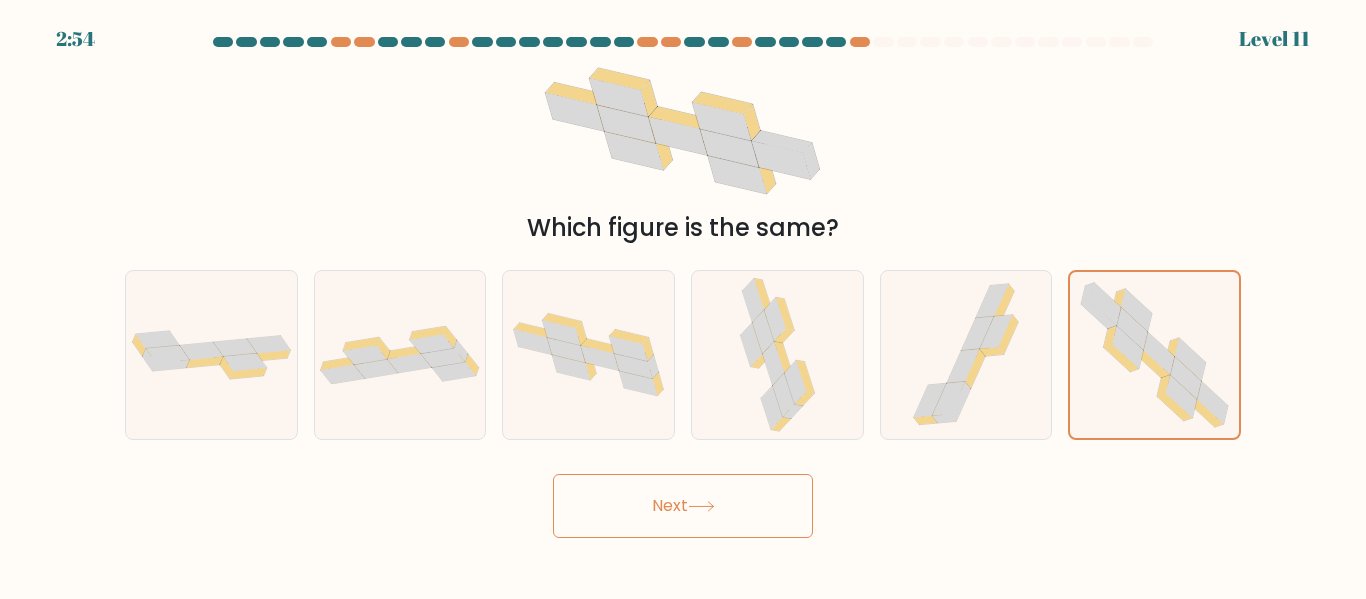 click on "Next" at bounding box center [683, 506] 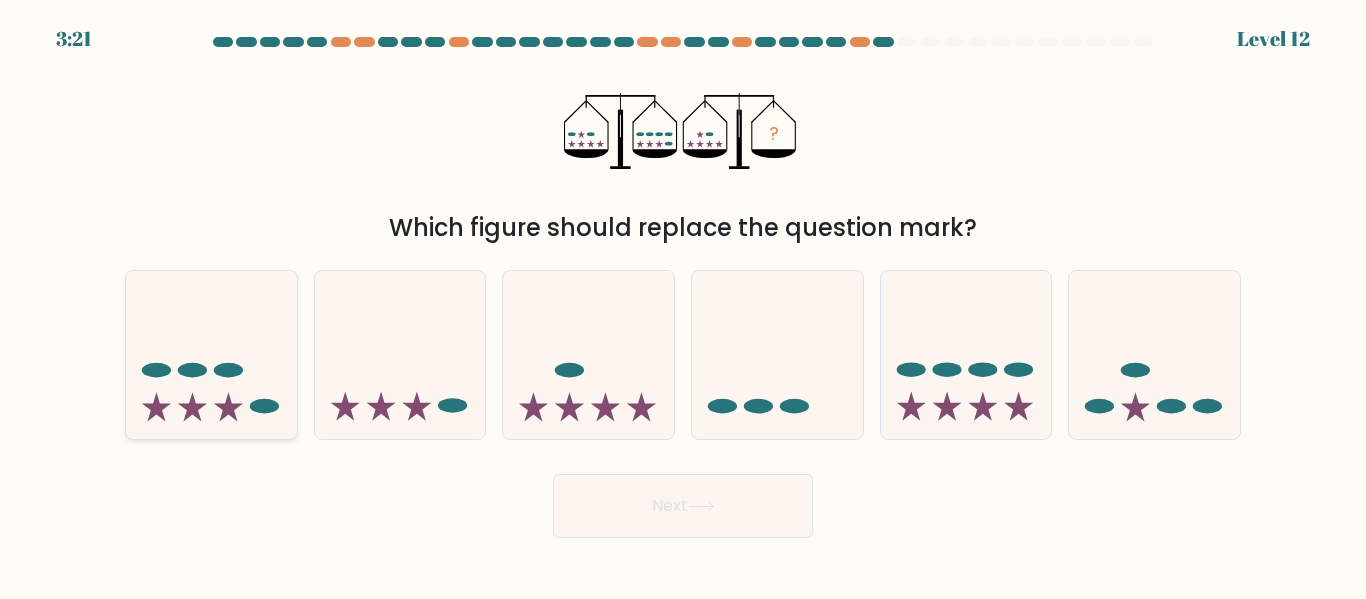 click 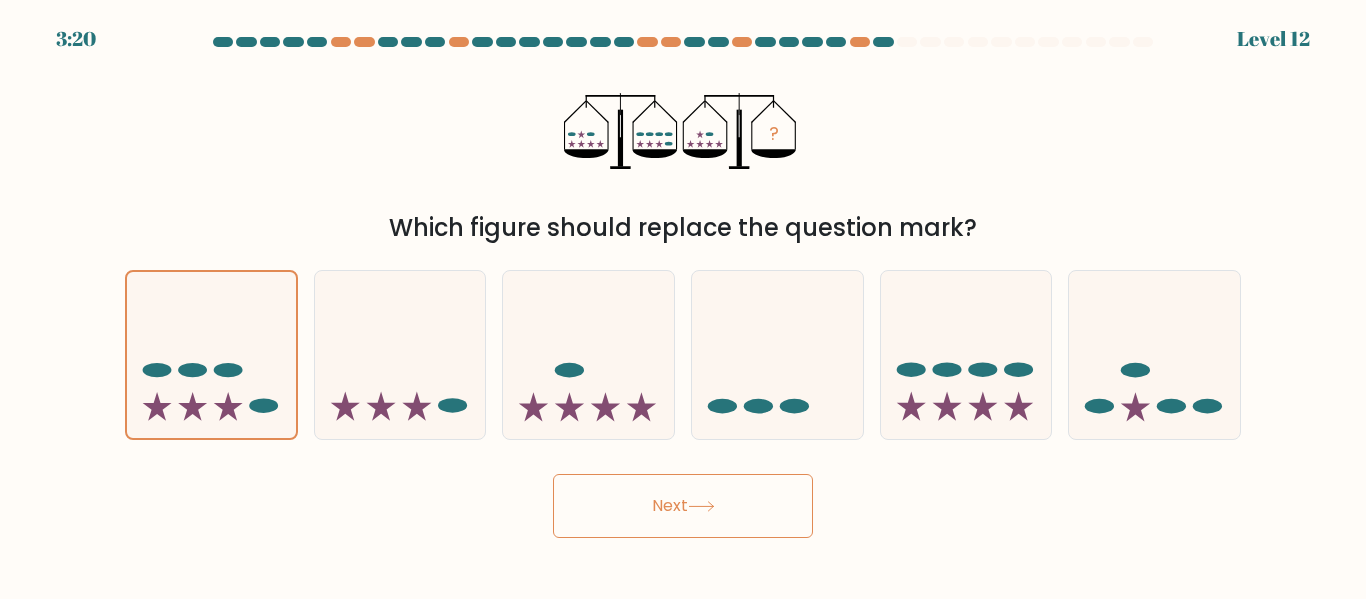click on "Next" at bounding box center [683, 506] 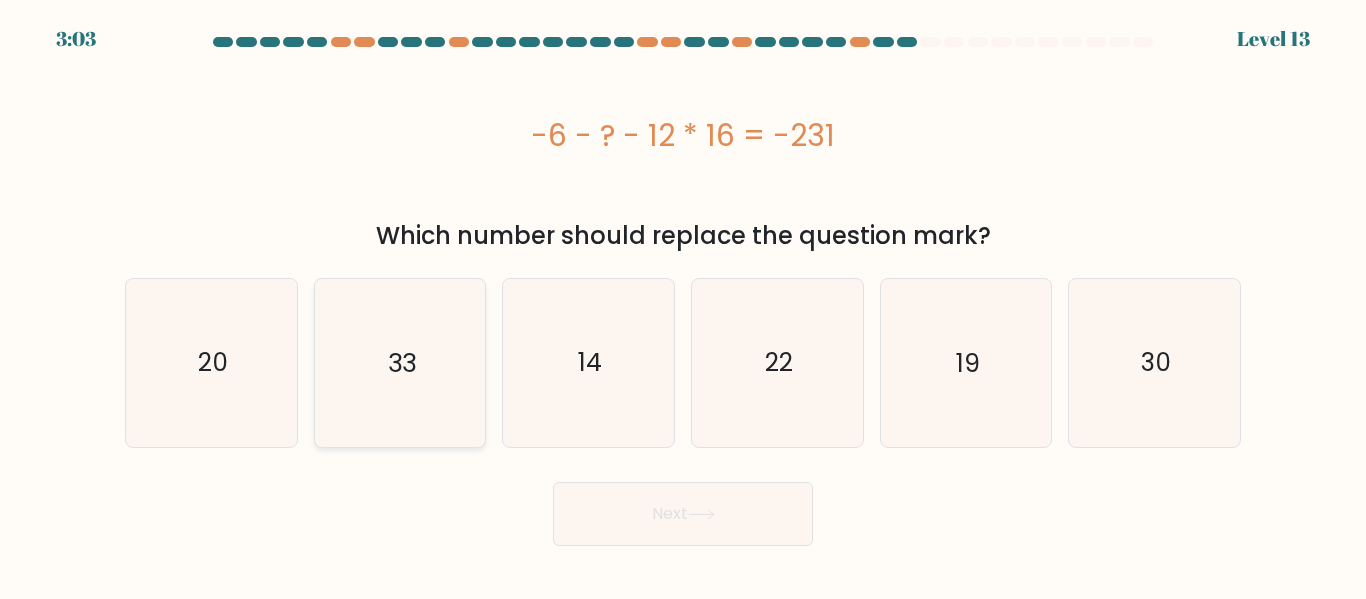 click on "33" 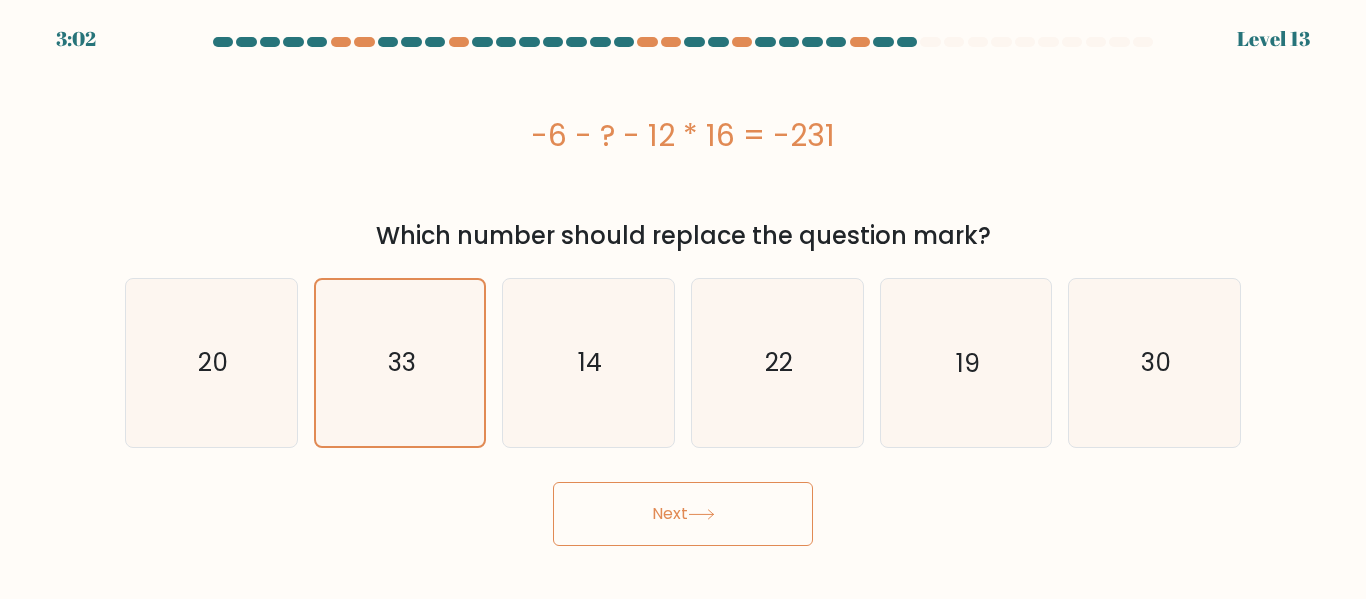 click on "Next" at bounding box center (683, 514) 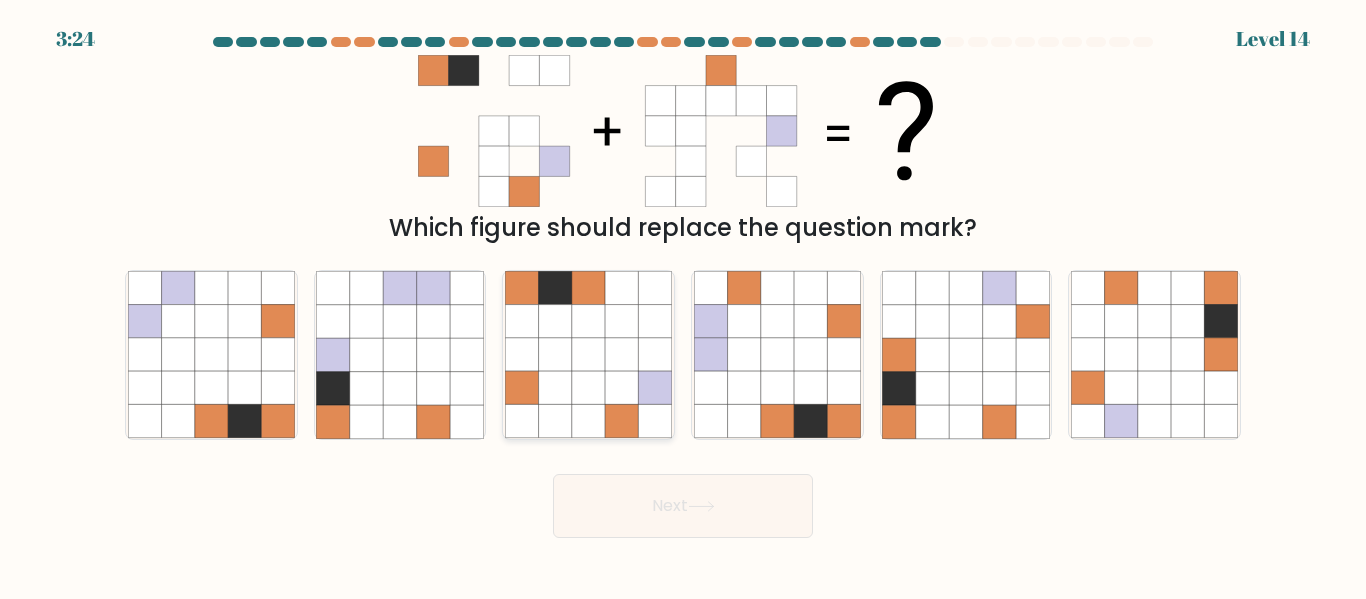 click 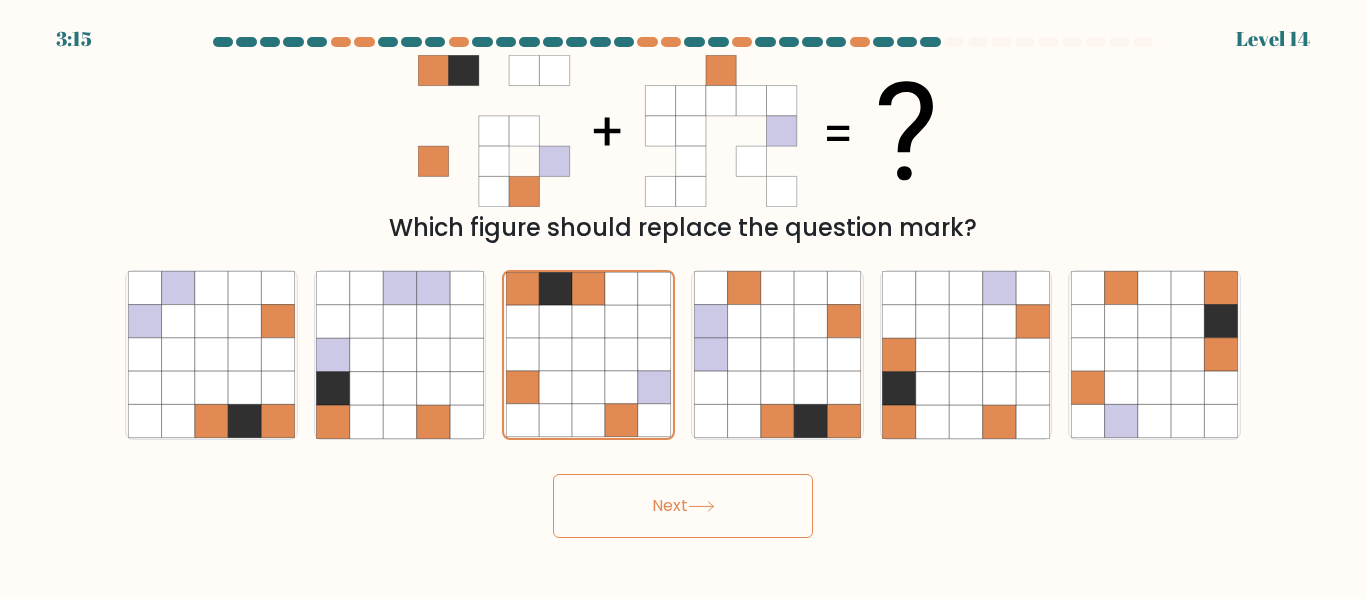 click on "Next" at bounding box center (683, 506) 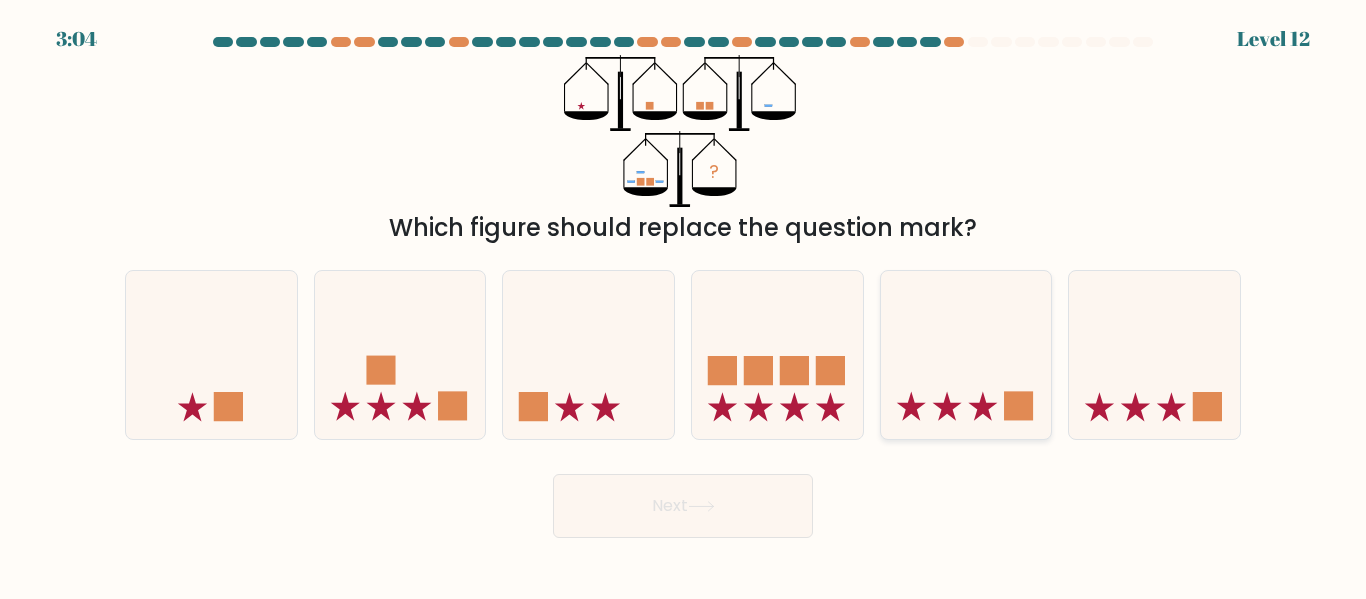 click 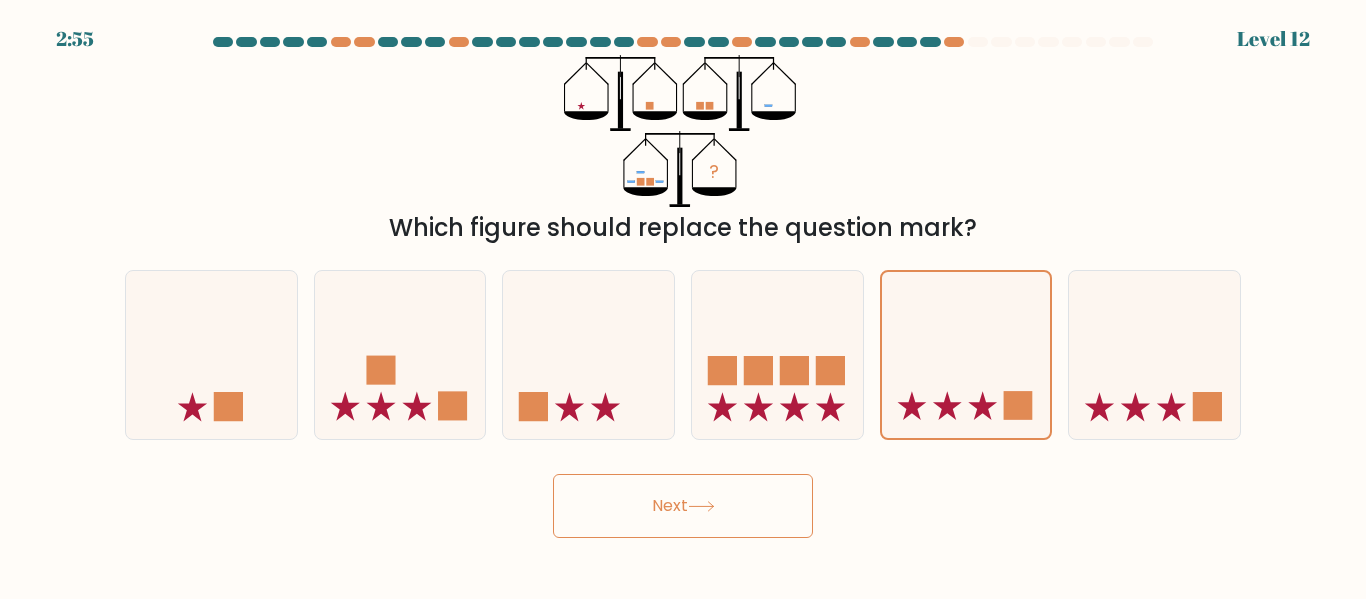click on "Next" at bounding box center [683, 506] 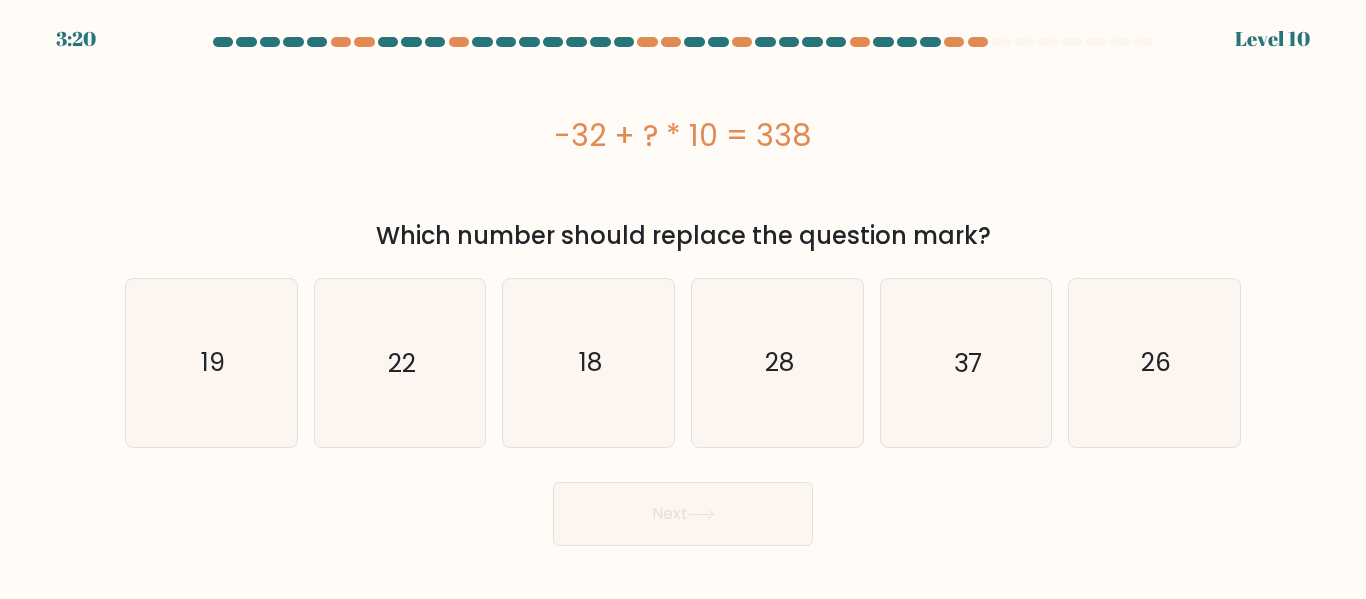 drag, startPoint x: 553, startPoint y: 129, endPoint x: 825, endPoint y: 158, distance: 273.5416 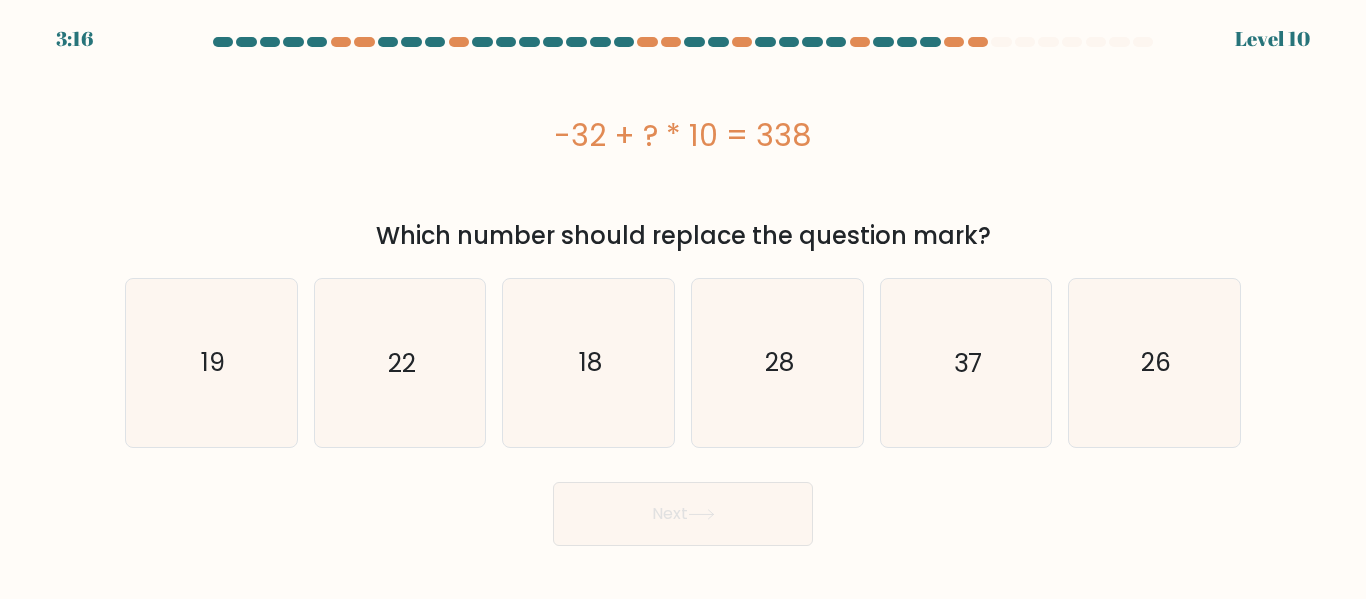 click on "-32 + ? * 10 = 338" at bounding box center (683, 135) 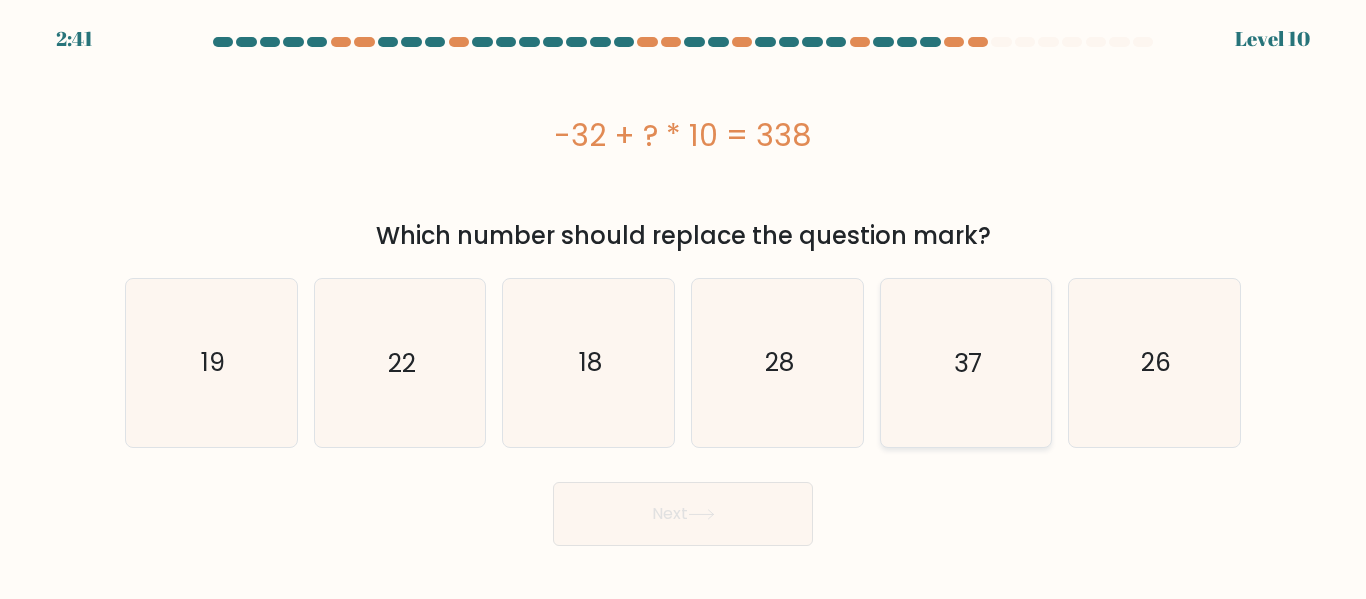 click on "37" 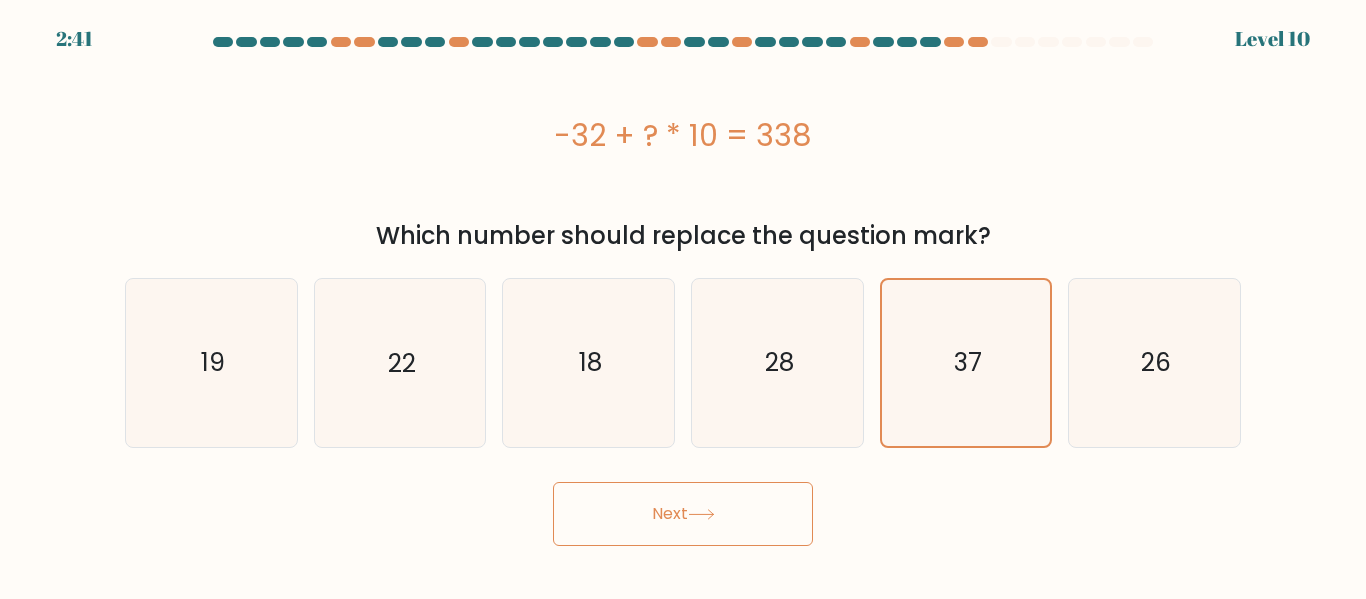 click 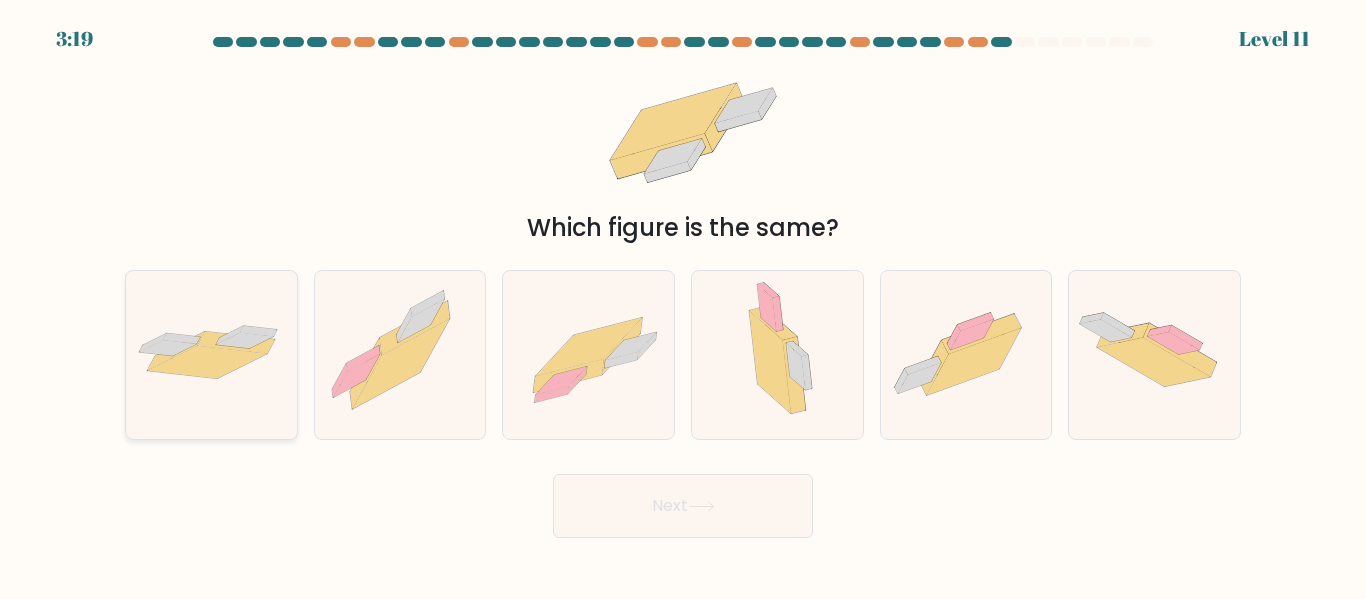 click 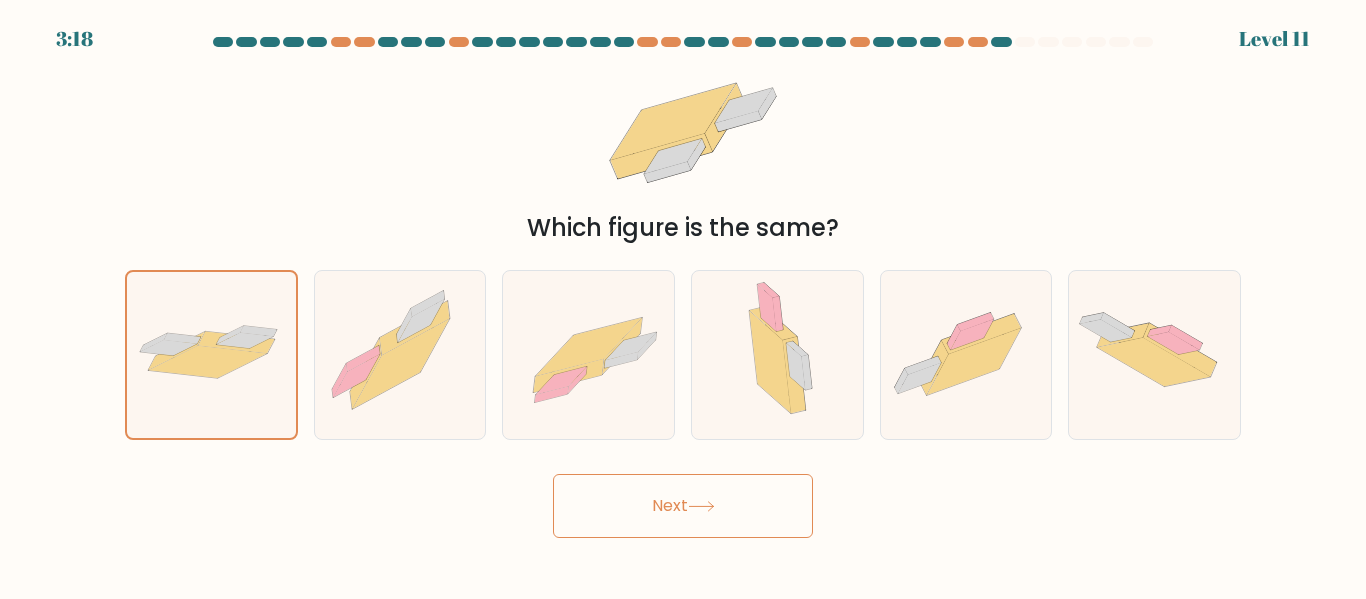 click on "Next" at bounding box center (683, 506) 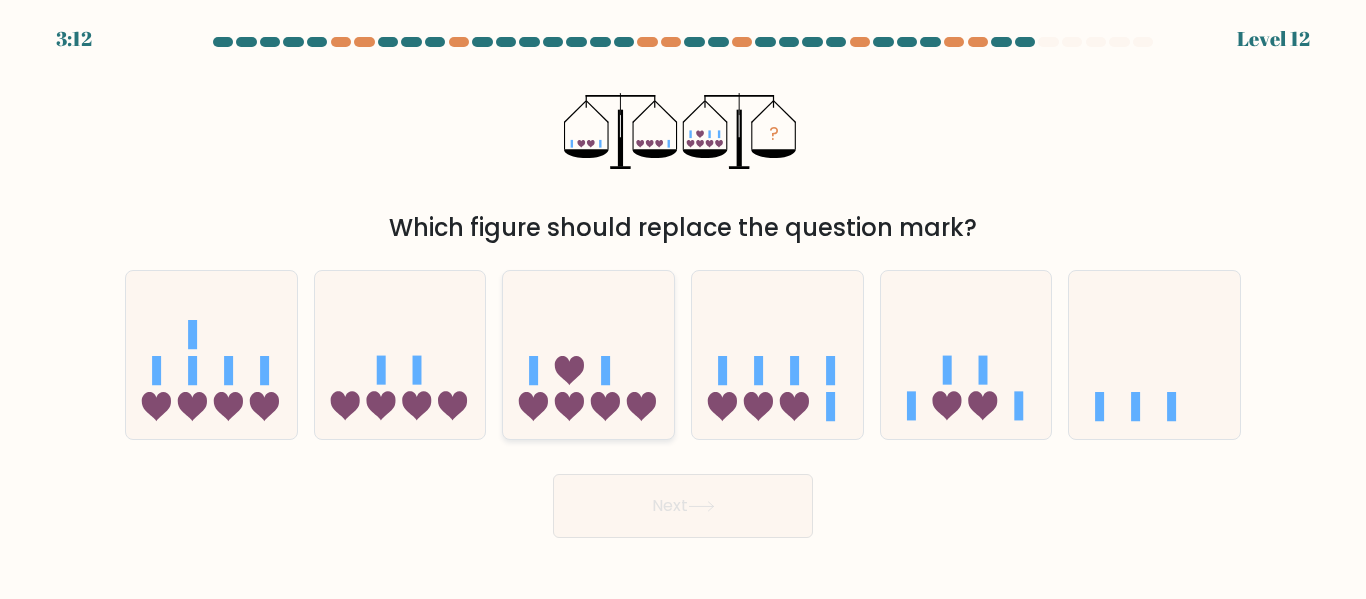 click 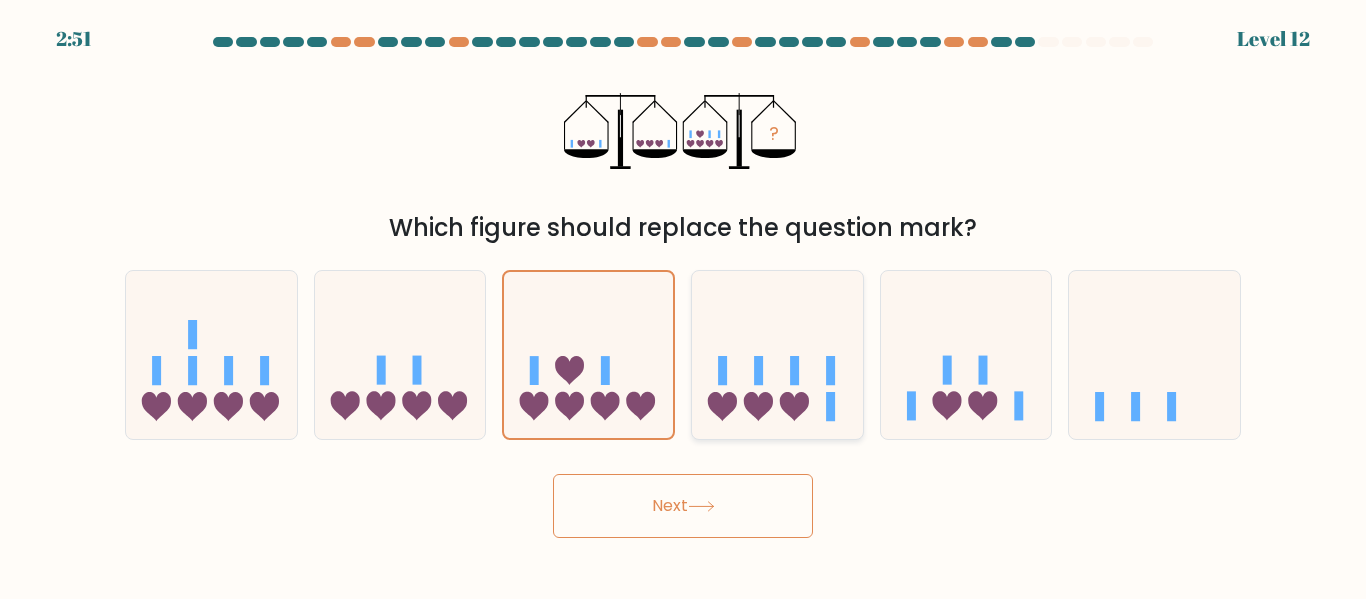 click 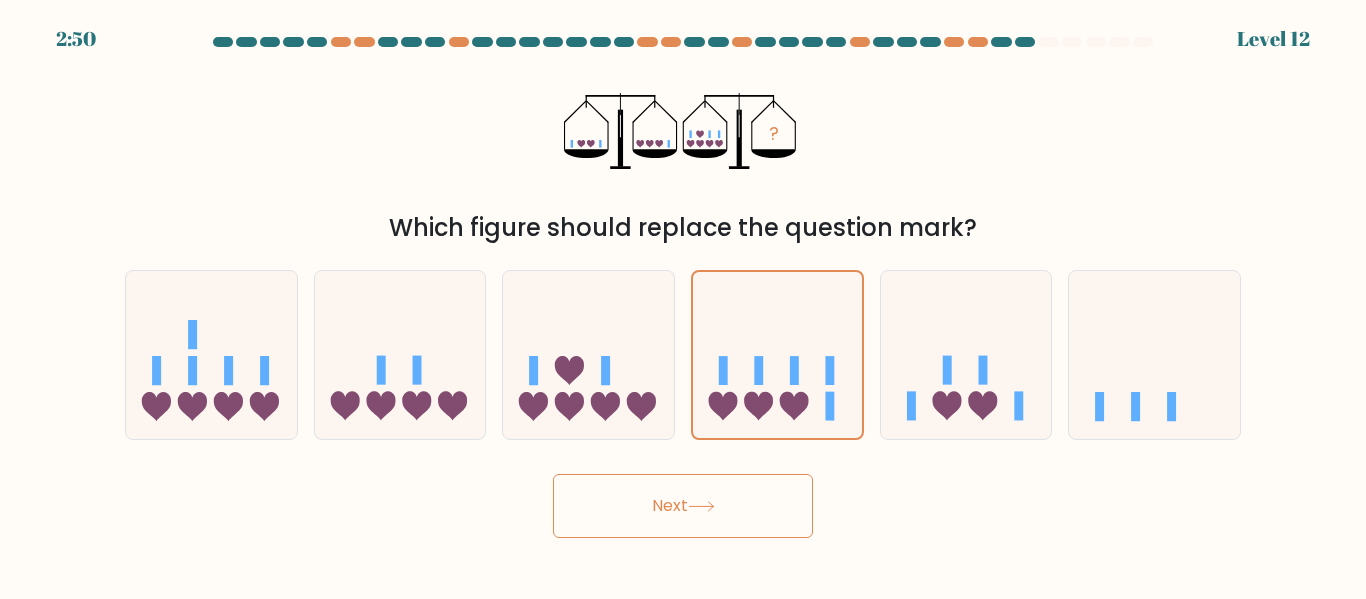 click on "Next" at bounding box center (683, 506) 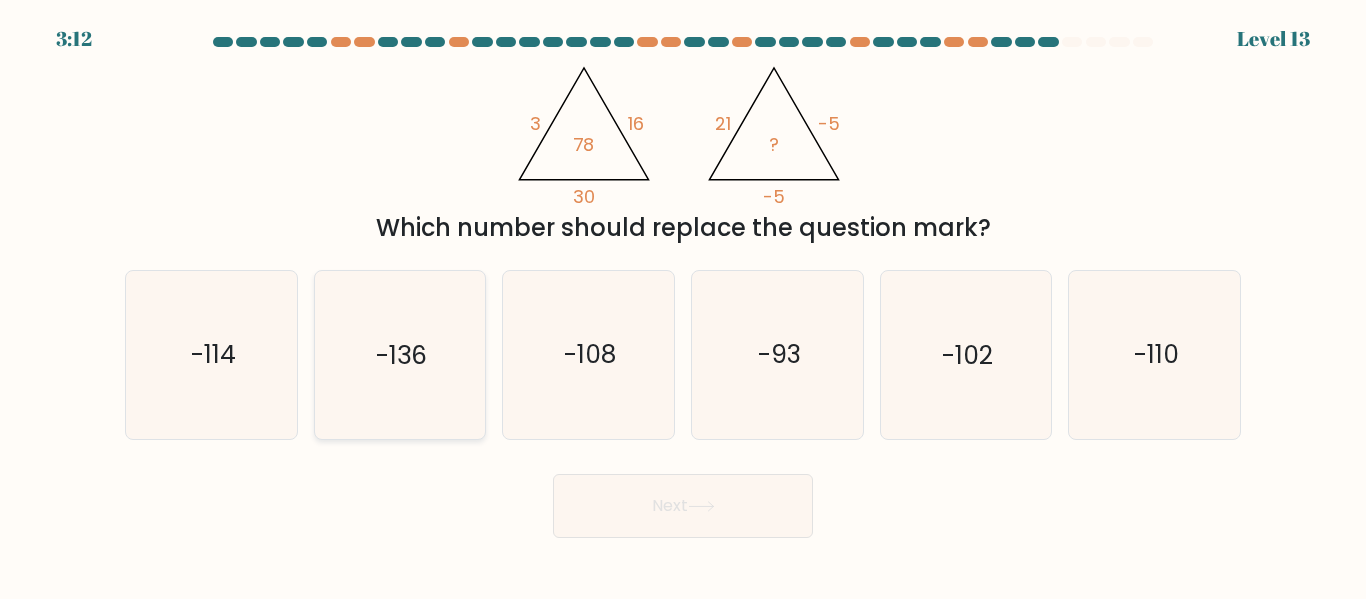 click on "-136" 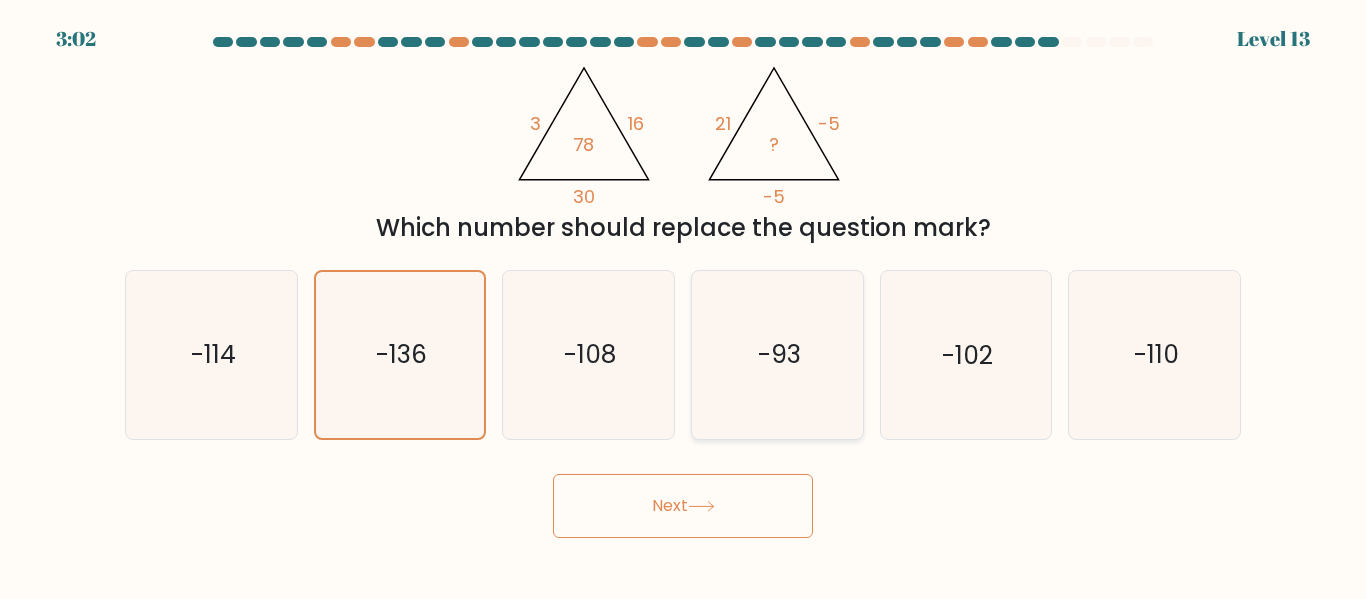 click on "-93" 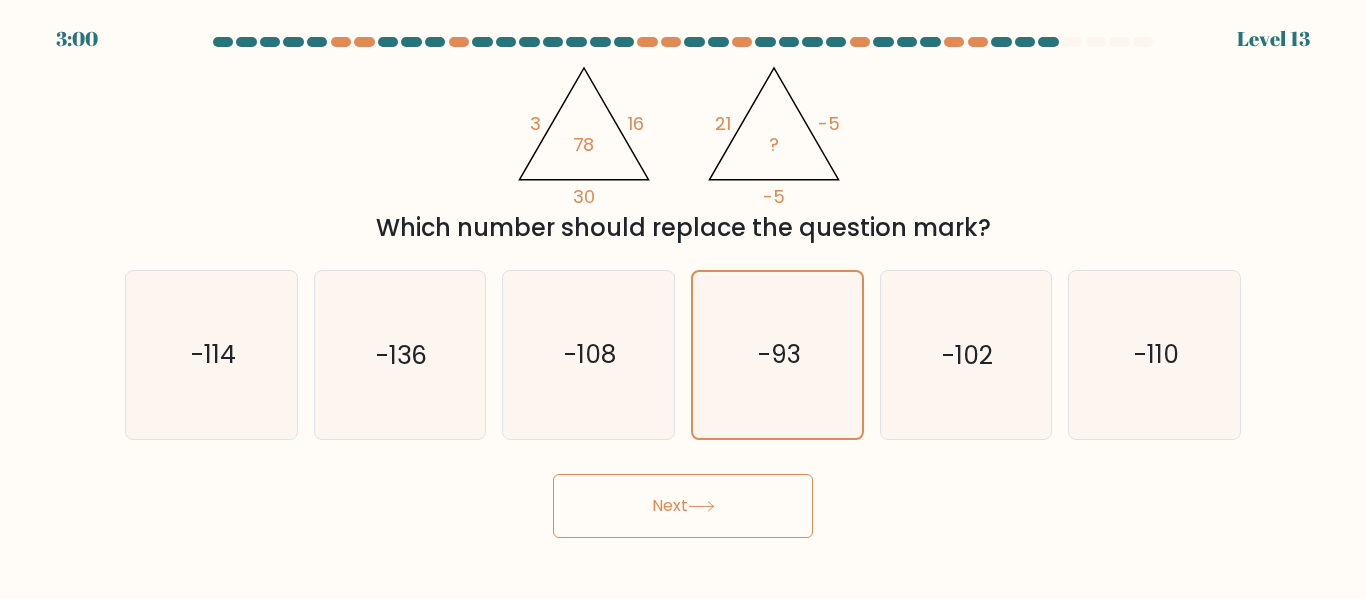 click on "Next" at bounding box center (683, 506) 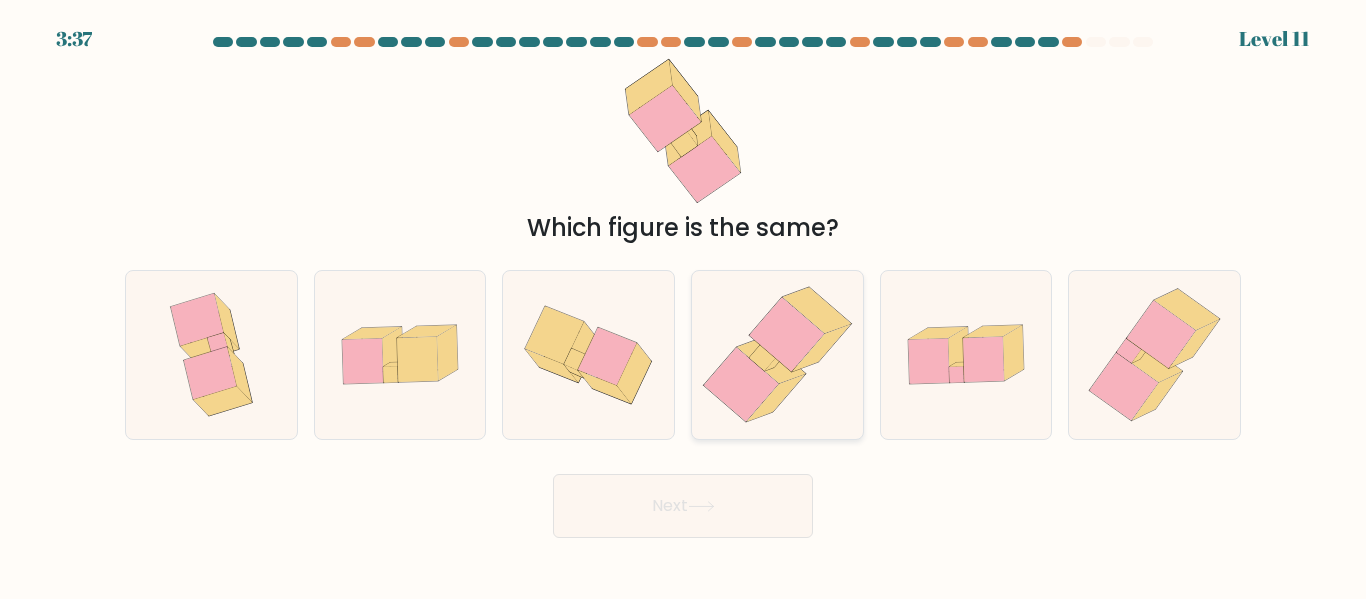 click 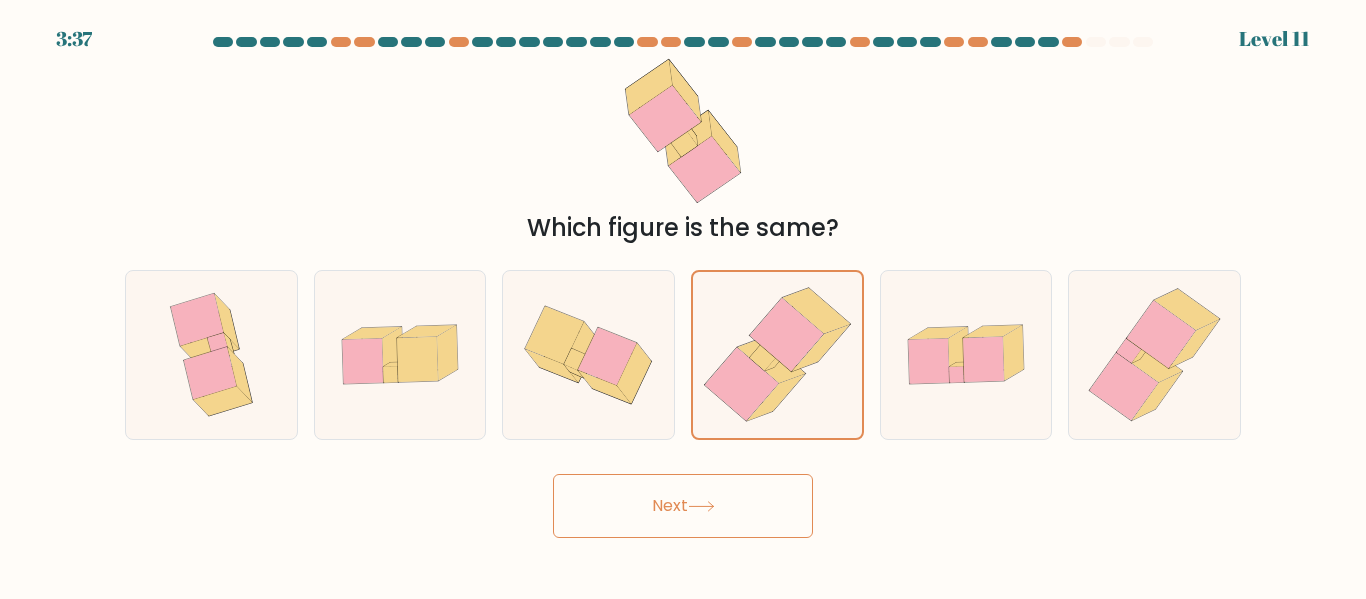 click on "Next" at bounding box center (683, 506) 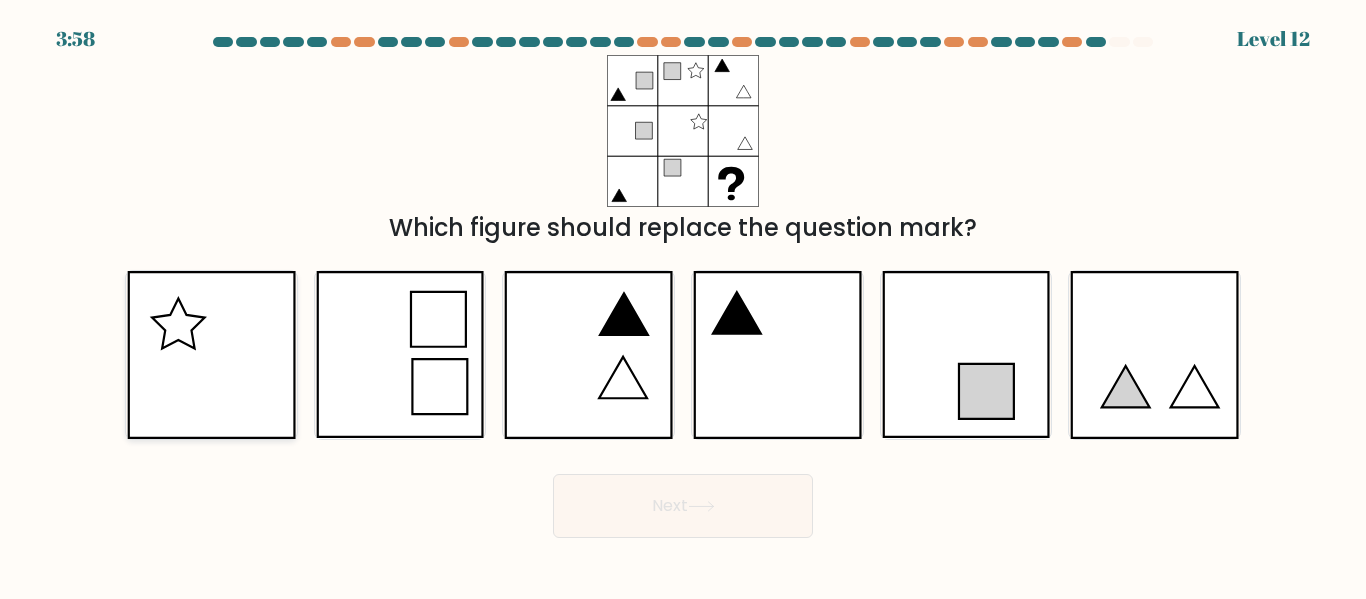 click 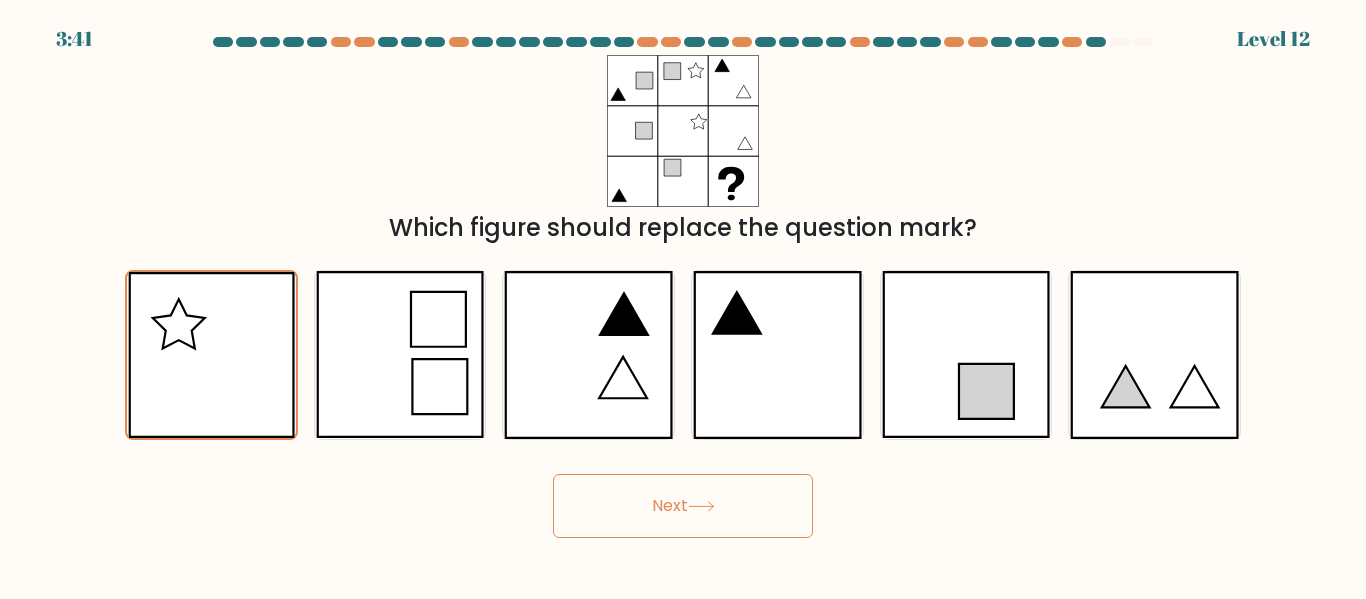 click on "Next" at bounding box center (683, 506) 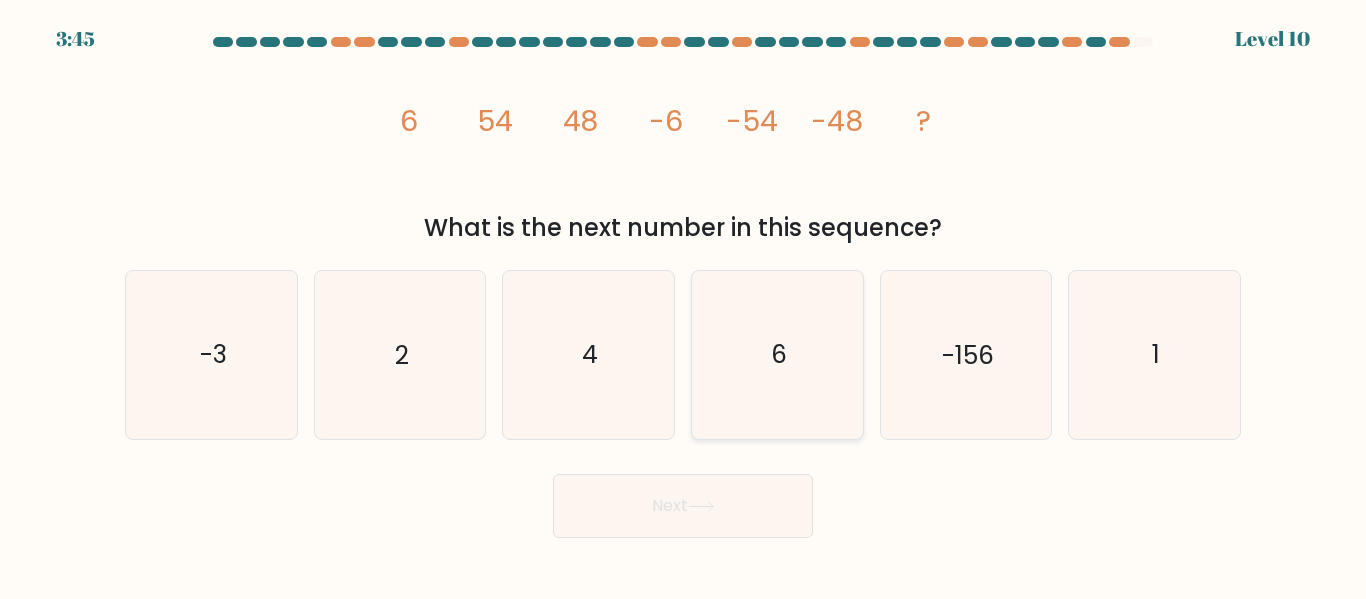 click on "6" 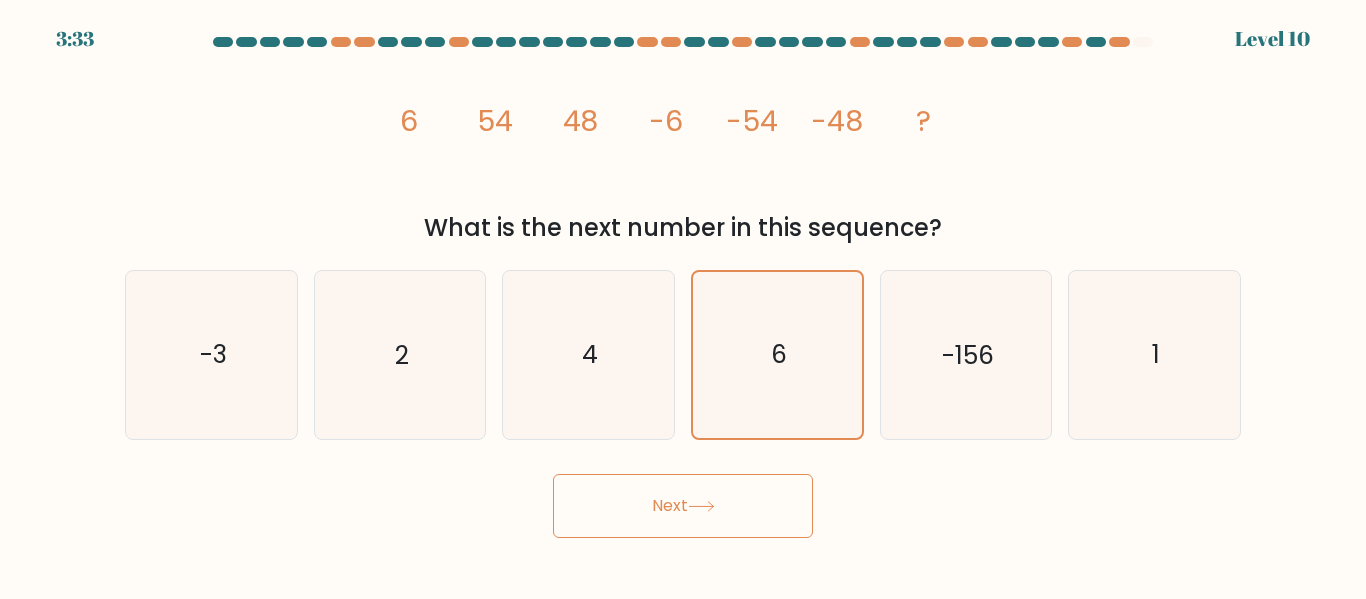 click on "Next" at bounding box center [683, 506] 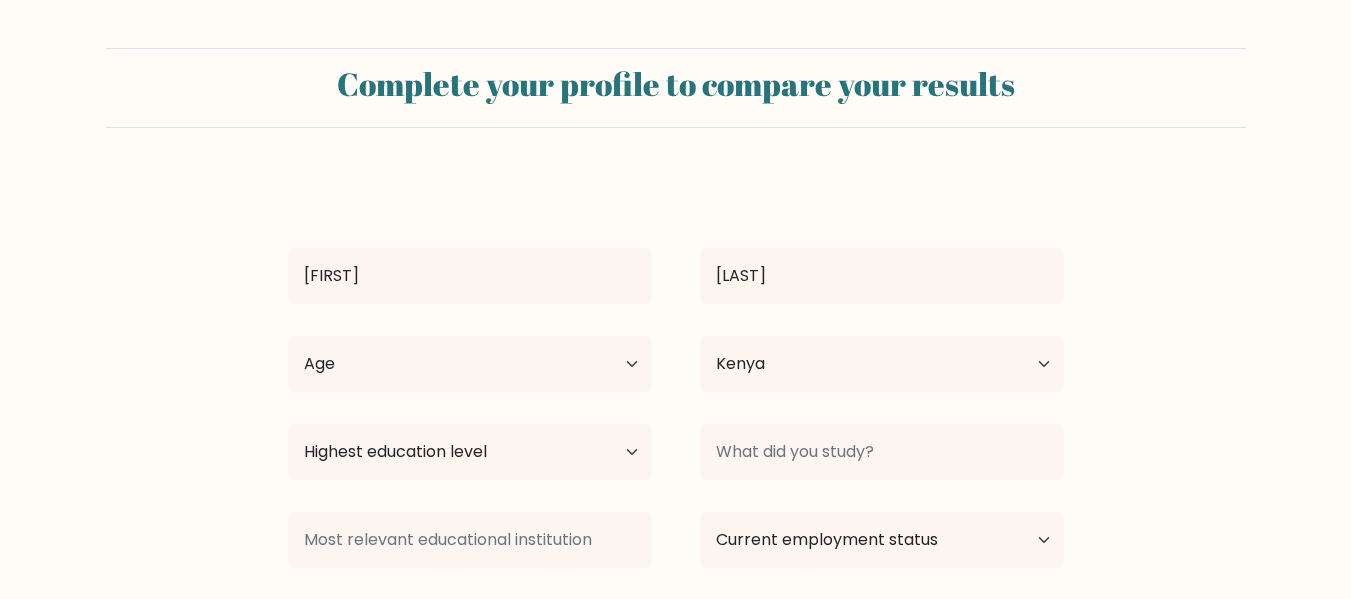 select on "KE" 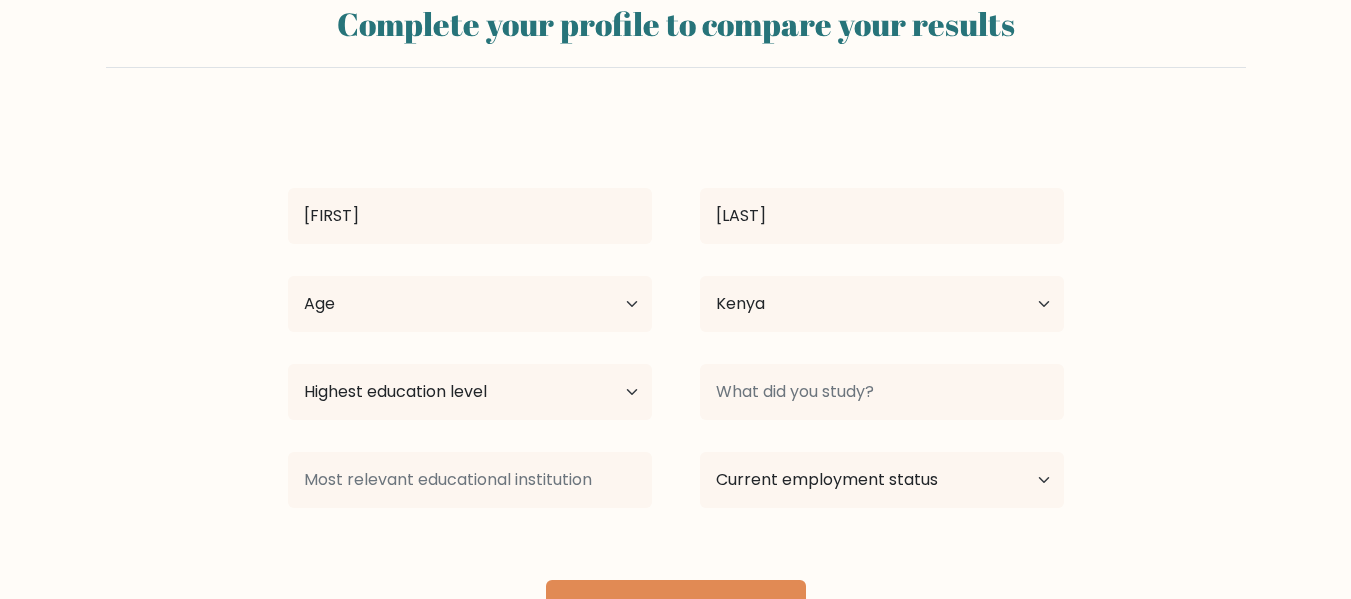 scroll, scrollTop: 159, scrollLeft: 0, axis: vertical 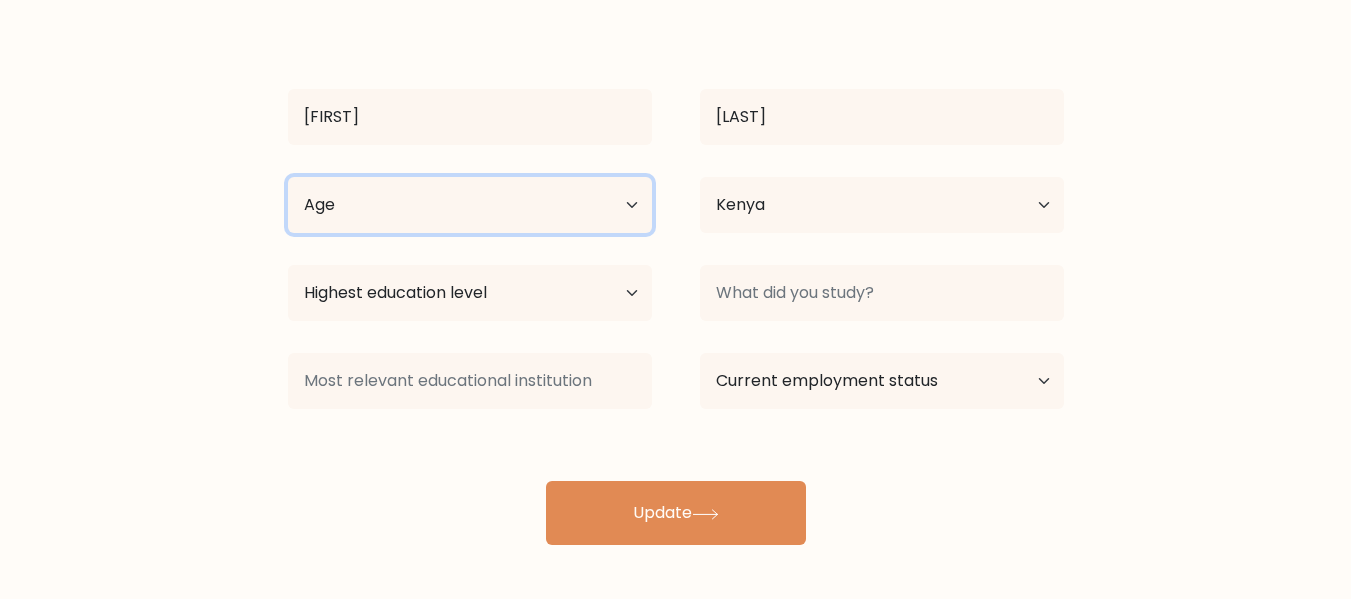 click on "Age
Under 18 years old
18-24 years old
25-34 years old
35-44 years old
45-54 years old
55-64 years old
65 years old and above" at bounding box center (470, 205) 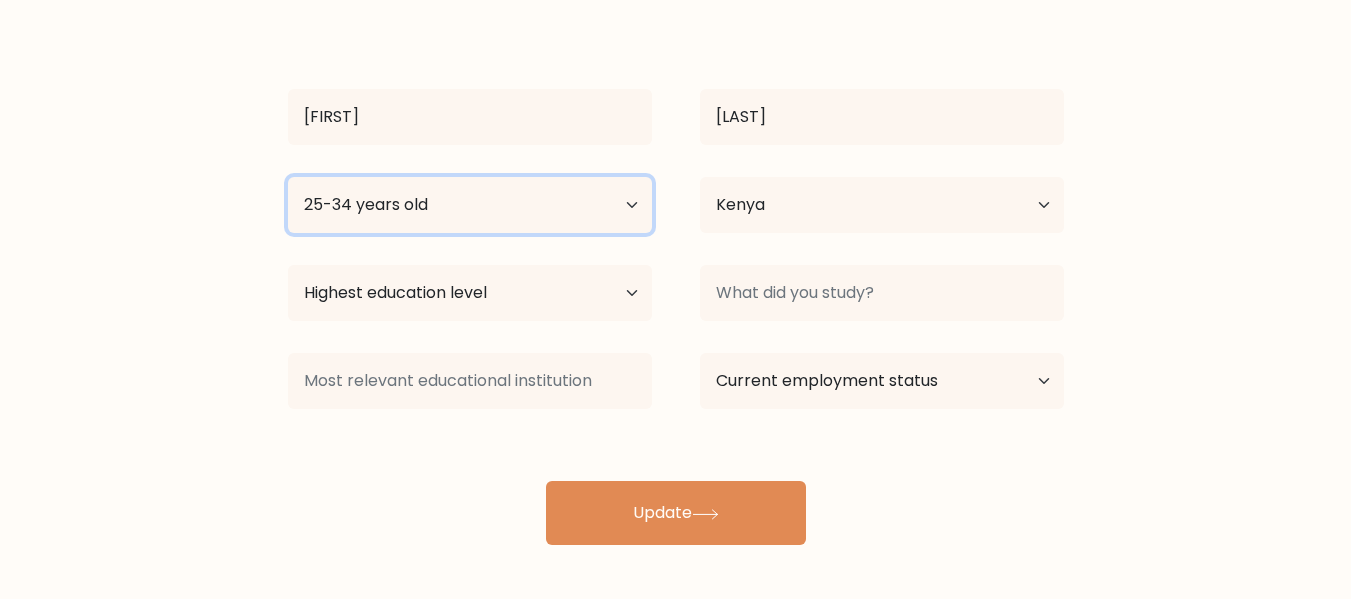 click on "Age
Under 18 years old
18-24 years old
25-34 years old
35-44 years old
45-54 years old
55-64 years old
65 years old and above" at bounding box center (470, 205) 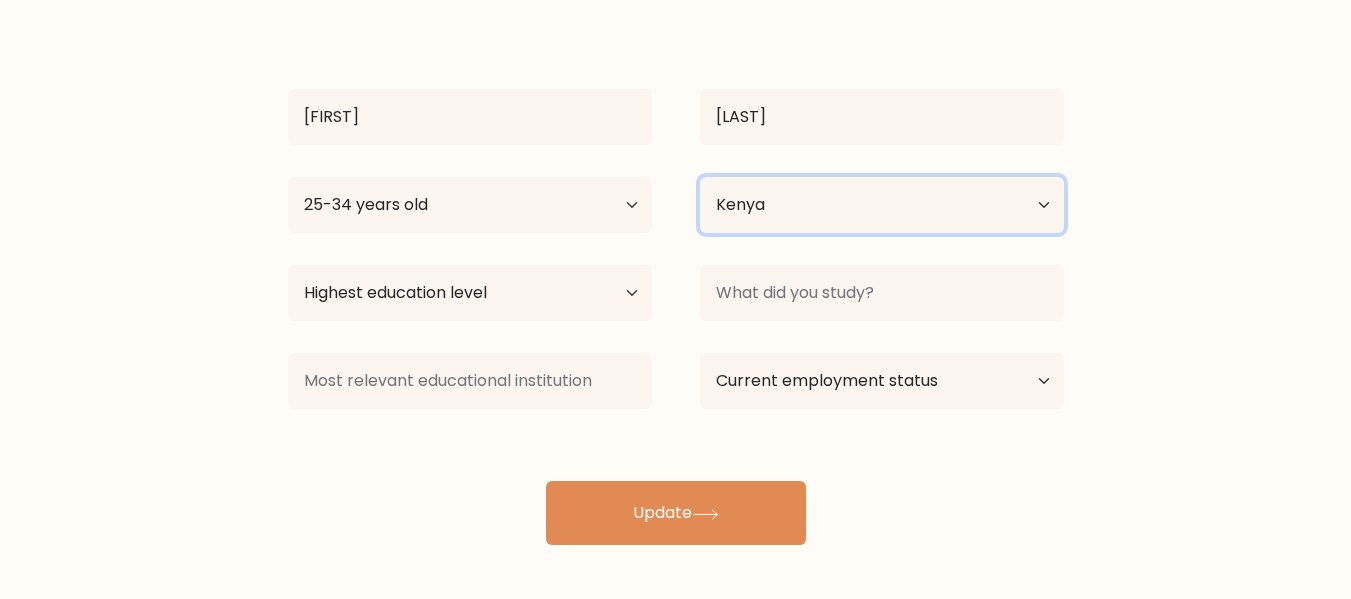 click on "Country
Afghanistan
Albania
Algeria
American Samoa
Andorra
Angola
Anguilla
Antarctica
Antigua and Barbuda
Argentina
Armenia
Aruba
Australia
Austria
Azerbaijan
Bahamas
Bahrain
Bangladesh
Barbados
Belarus
Belgium
Belize
Benin
Bermuda
Bhutan
Bolivia
Bonaire, Sint Eustatius and Saba
Bosnia and Herzegovina
Botswana
Bouvet Island
Brazil
British Indian Ocean Territory
Brunei
Bulgaria
Burkina Faso
Burundi
Cabo Verde
Cambodia
Cameroon
Canada
Cayman Islands
Central African Republic
Chad
Chile
China
Christmas Island
Cocos (Keeling) Islands
Colombia
Comoros
Congo
Congo (the Democratic Republic of the)
Cook Islands
Costa Rica
Côte d'Ivoire
Croatia
Cuba" at bounding box center [882, 205] 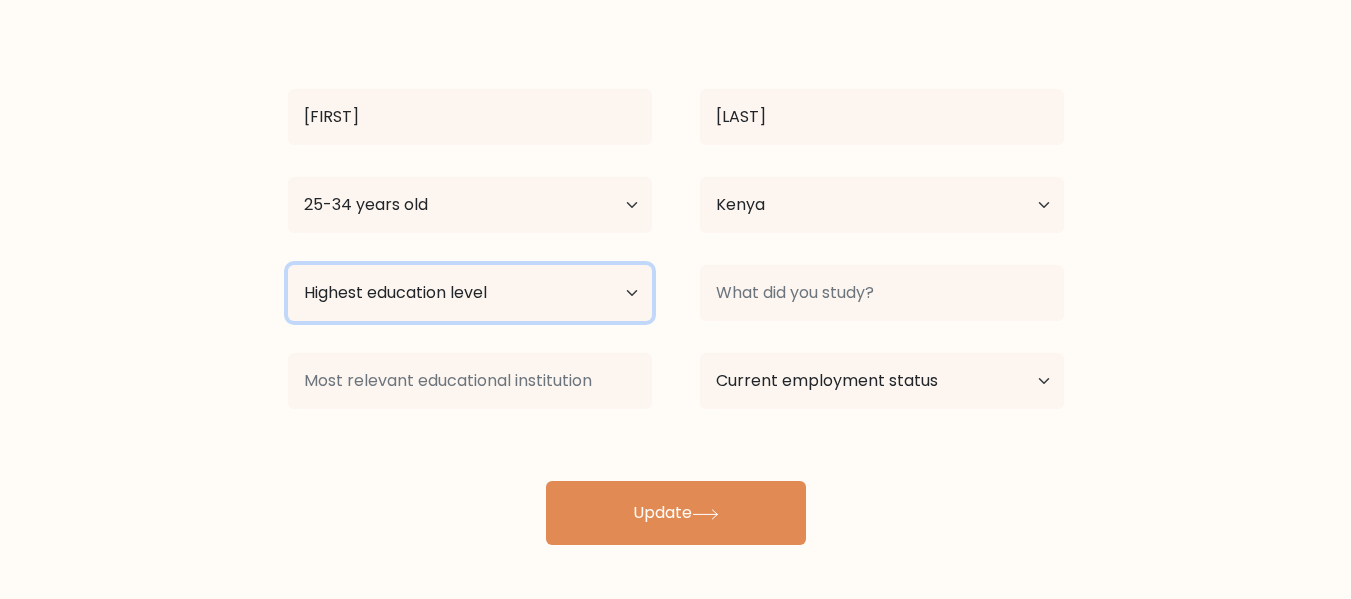 click on "Highest education level
No schooling
Primary
Lower Secondary
Upper Secondary
Occupation Specific
Bachelor's degree
Master's degree
Doctoral degree" at bounding box center (470, 293) 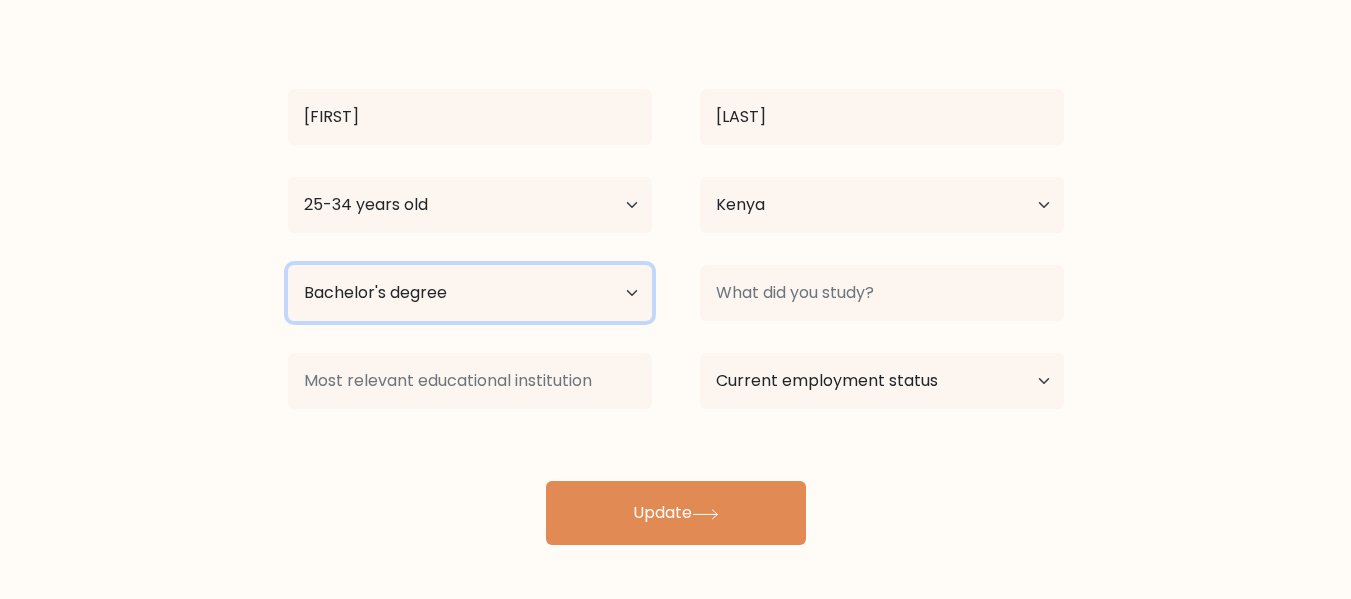 click on "Highest education level
No schooling
Primary
Lower Secondary
Upper Secondary
Occupation Specific
Bachelor's degree
Master's degree
Doctoral degree" at bounding box center (470, 293) 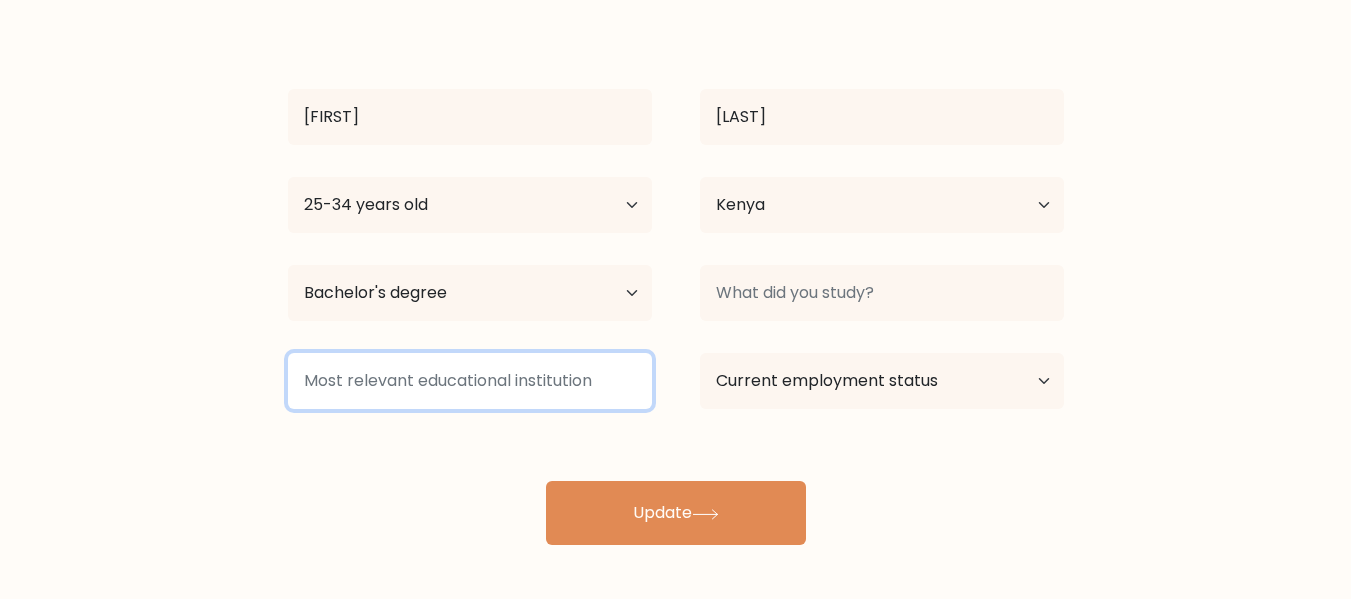 click at bounding box center [470, 381] 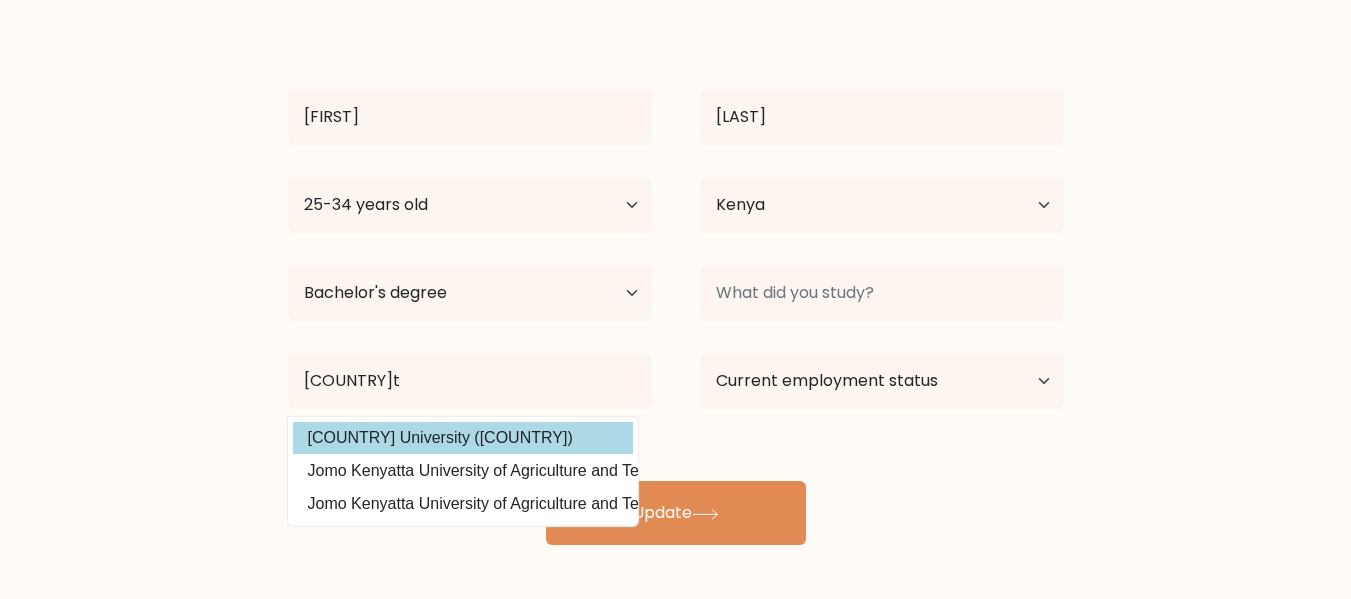 click on "Kenyatta University (Kenya)" at bounding box center [463, 438] 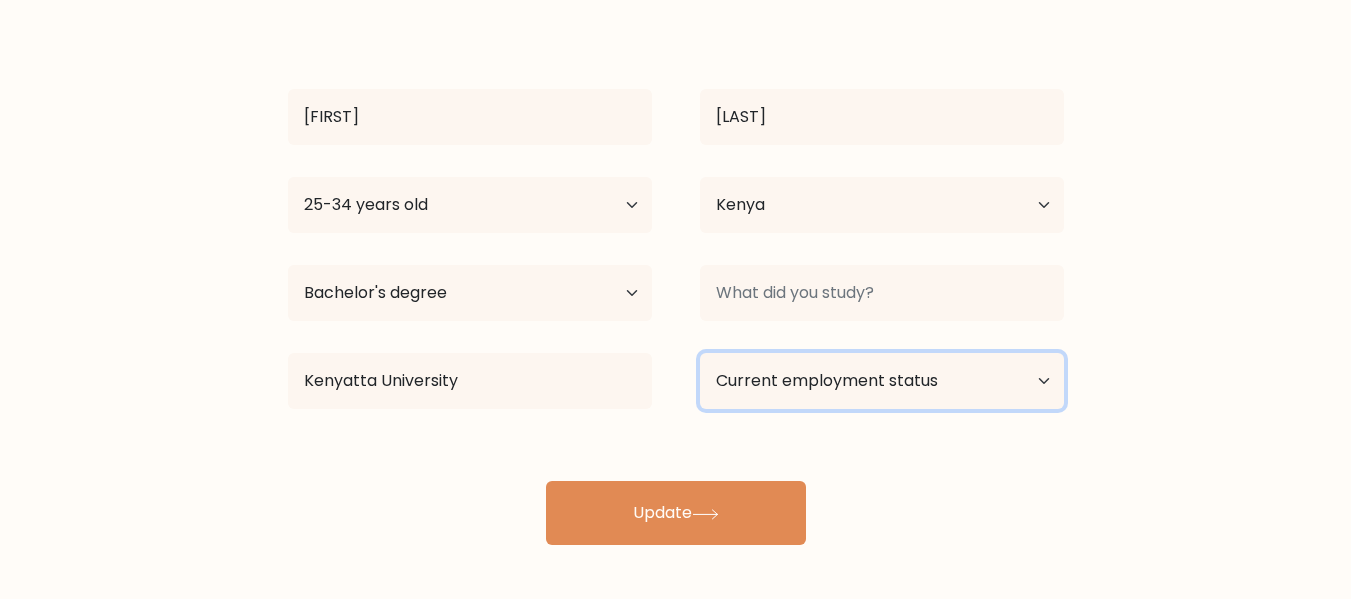 click on "Current employment status
Employed
Student
Retired
Other / prefer not to answer" at bounding box center (882, 381) 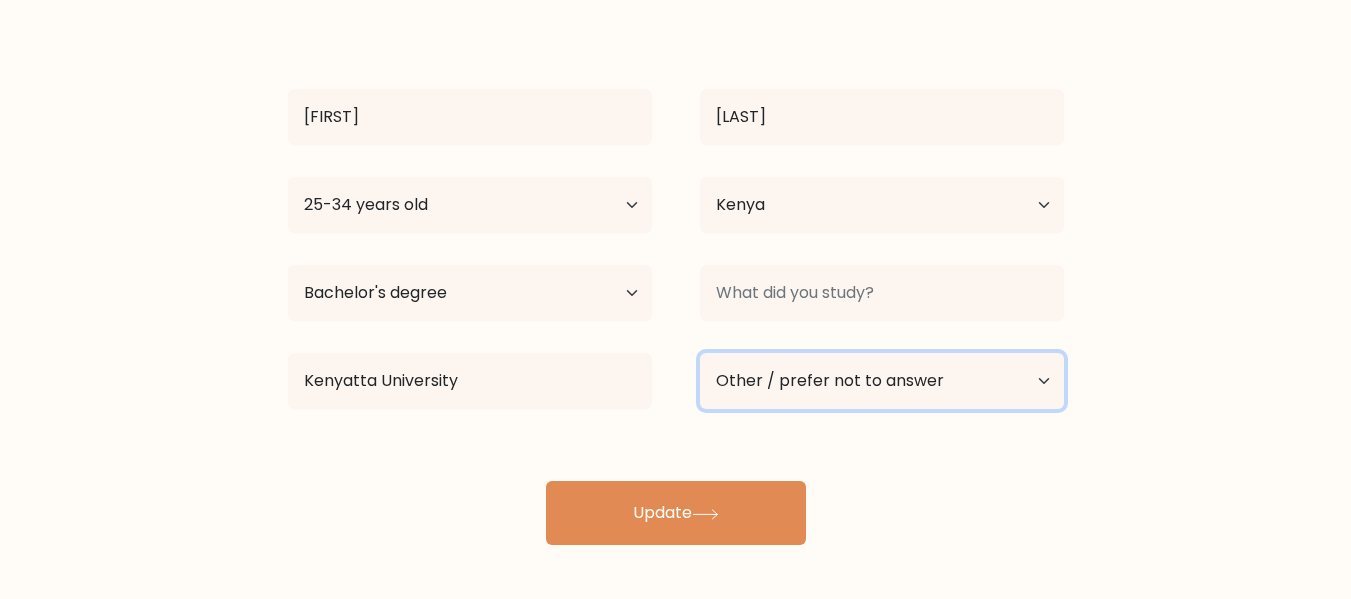 click on "Current employment status
Employed
Student
Retired
Other / prefer not to answer" at bounding box center [882, 381] 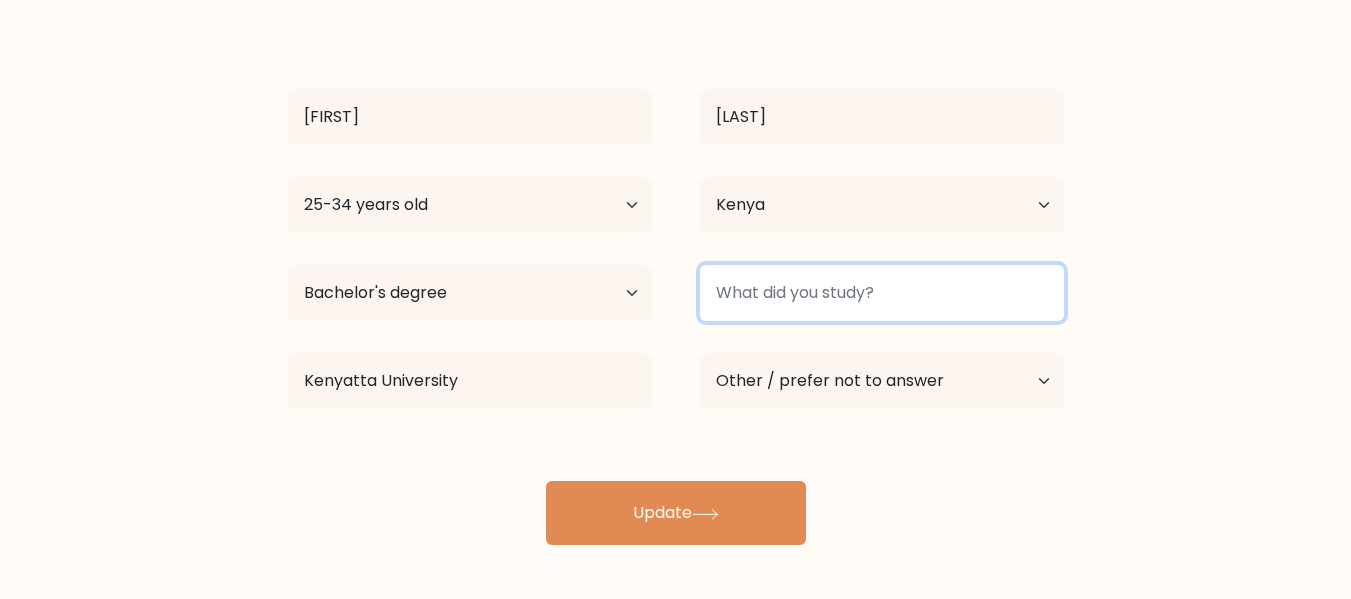 click at bounding box center [882, 293] 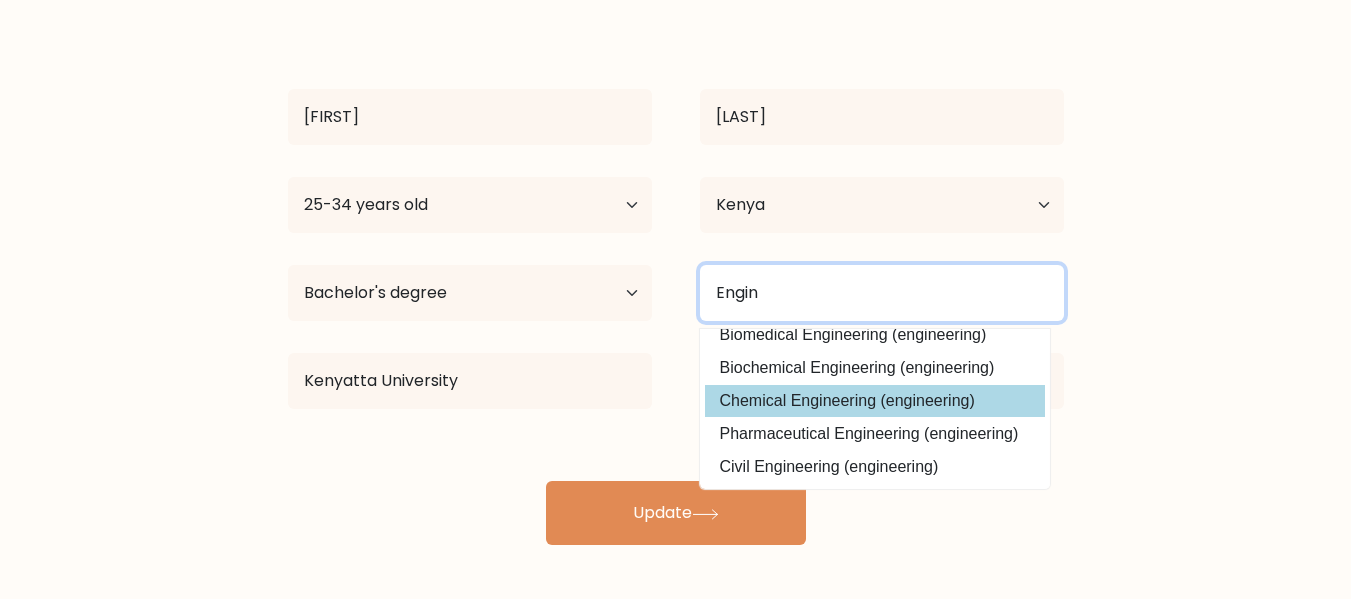 scroll, scrollTop: 80, scrollLeft: 0, axis: vertical 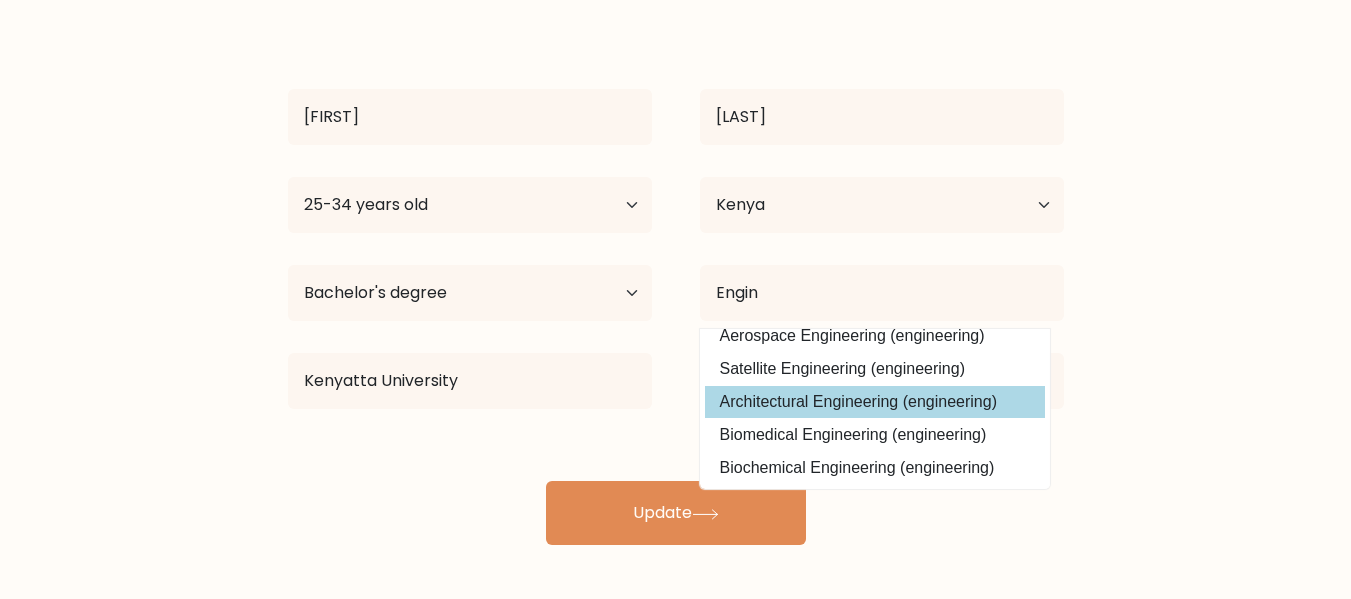 click on "Benard
Ochieng
Age
Under 18 years old
18-24 years old
25-34 years old
35-44 years old
45-54 years old
55-64 years old
65 years old and above
Country
Afghanistan
Albania
Algeria
American Samoa
Andorra
Angola
Anguilla
Antarctica
Antigua and Barbuda
Argentina
Armenia
Aruba
Australia
Austria
Azerbaijan
Bahamas
Bahrain
Bangladesh
Barbados
Belarus
Belgium
Belize
Benin
Bermuda
Bhutan
Chad" at bounding box center [676, 281] 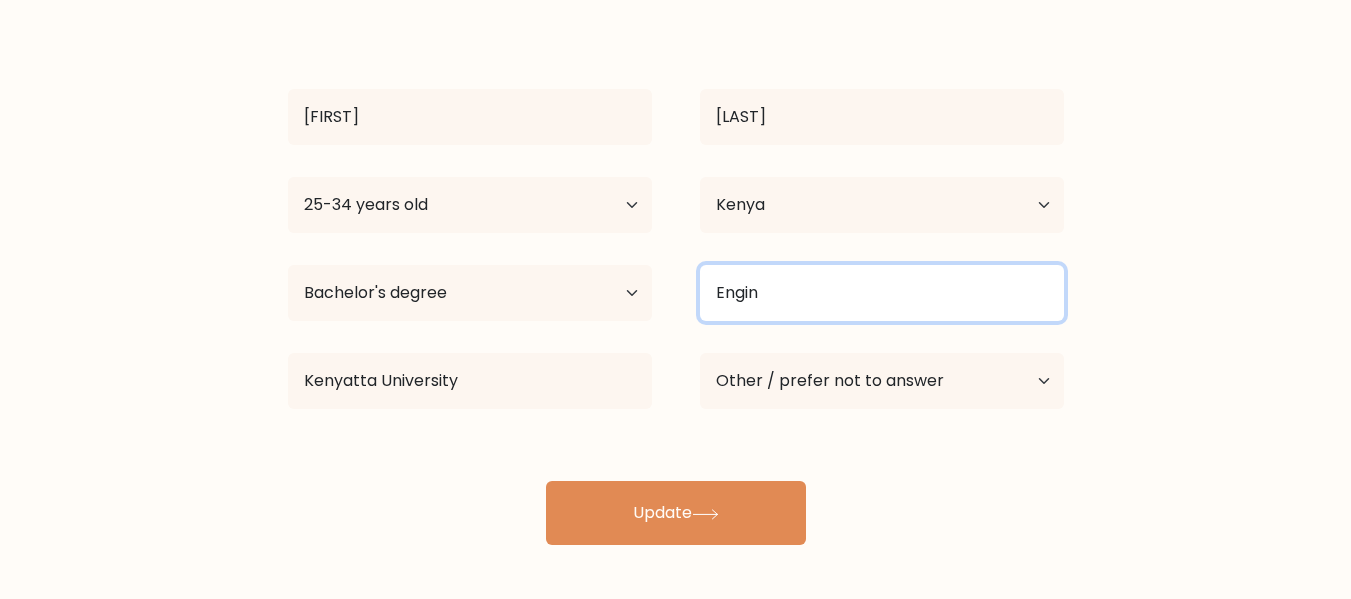 click on "Engin" at bounding box center (882, 293) 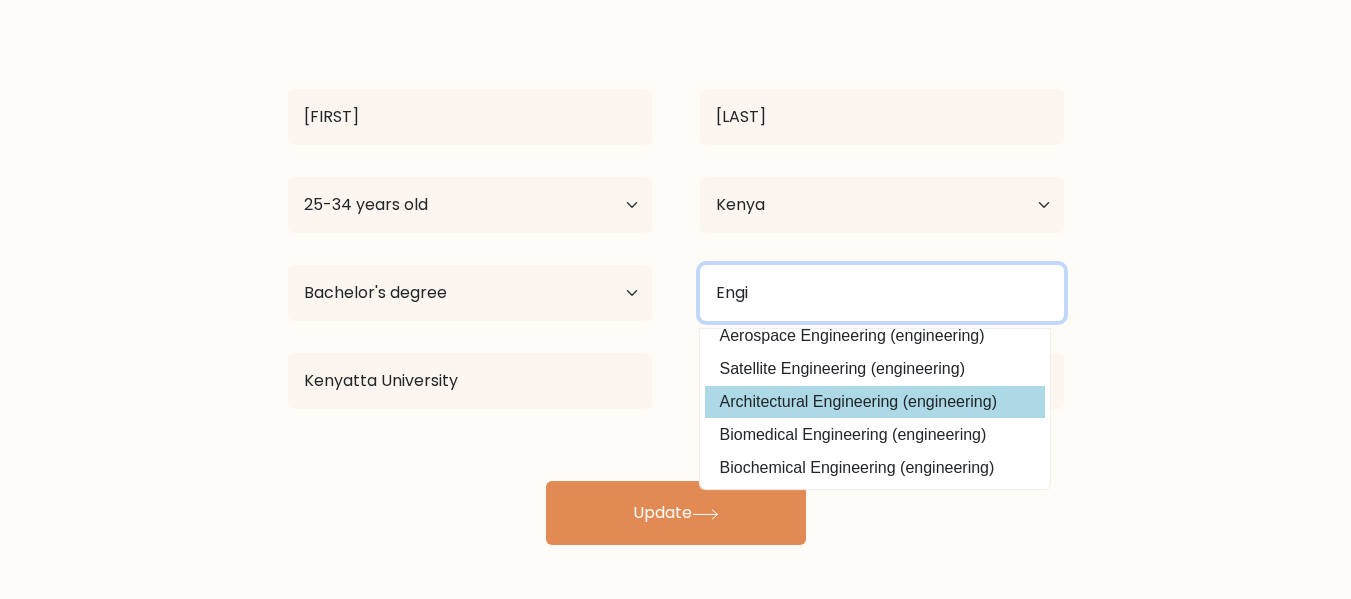 type on "Engi" 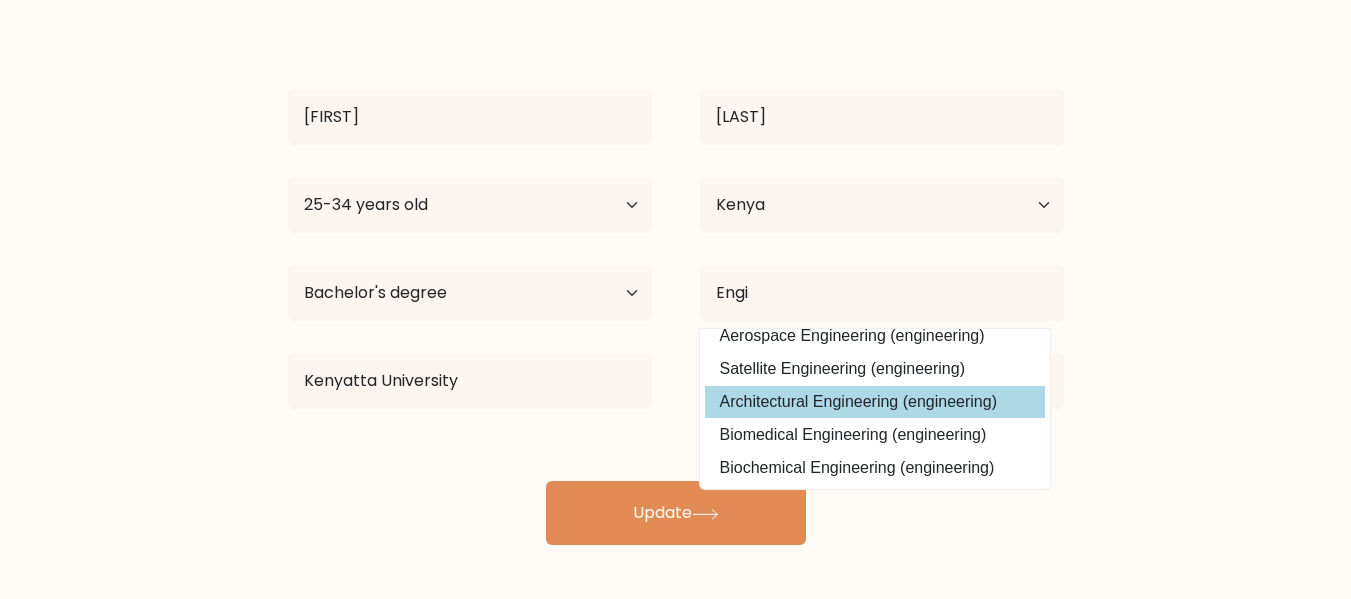 click on "Benard
Ochieng
Age
Under 18 years old
18-24 years old
25-34 years old
35-44 years old
45-54 years old
55-64 years old
65 years old and above
Country
Afghanistan
Albania
Algeria
American Samoa
Andorra
Angola
Anguilla
Antarctica
Antigua and Barbuda
Argentina
Armenia
Aruba
Australia
Austria
Azerbaijan
Bahamas
Bahrain
Bangladesh
Barbados
Belarus
Belgium
Belize
Benin
Bermuda
Bhutan
Chad" at bounding box center (676, 281) 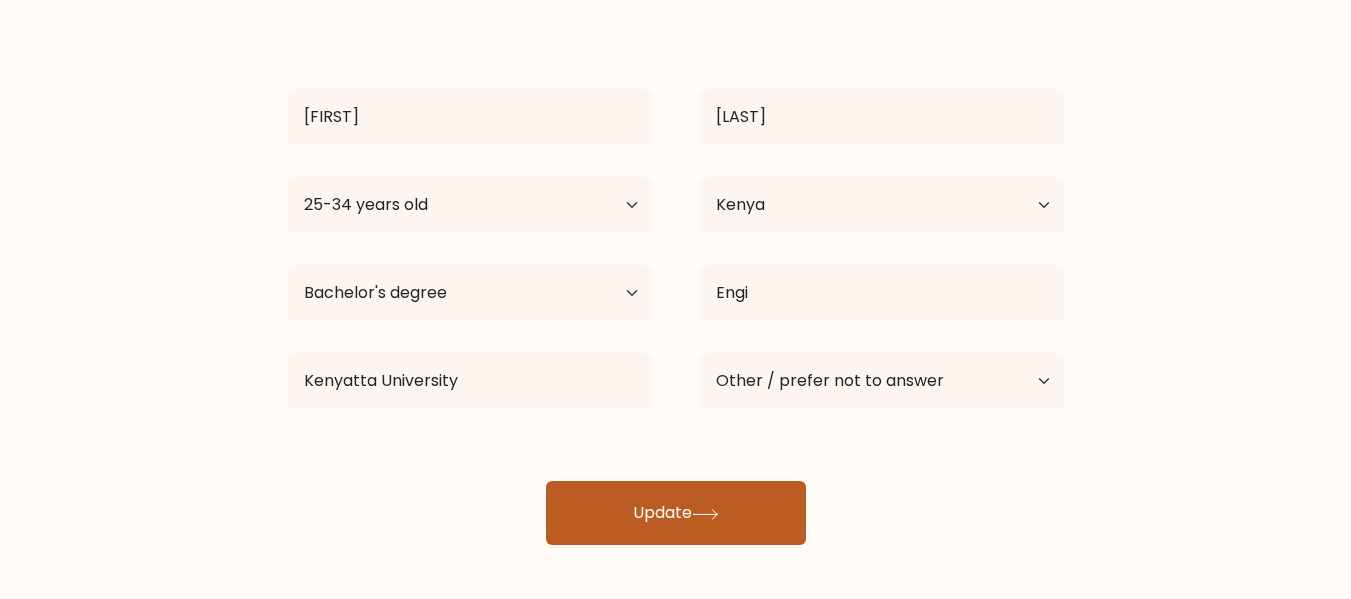 drag, startPoint x: 742, startPoint y: 514, endPoint x: 707, endPoint y: 504, distance: 36.40055 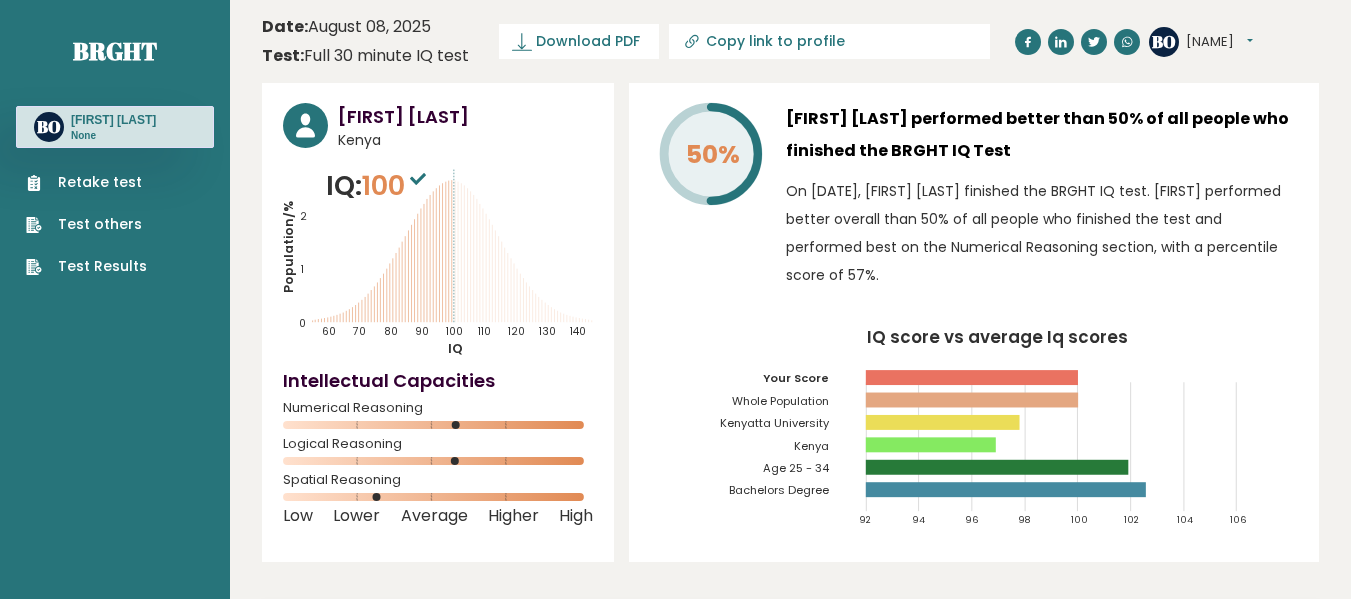 scroll, scrollTop: 0, scrollLeft: 0, axis: both 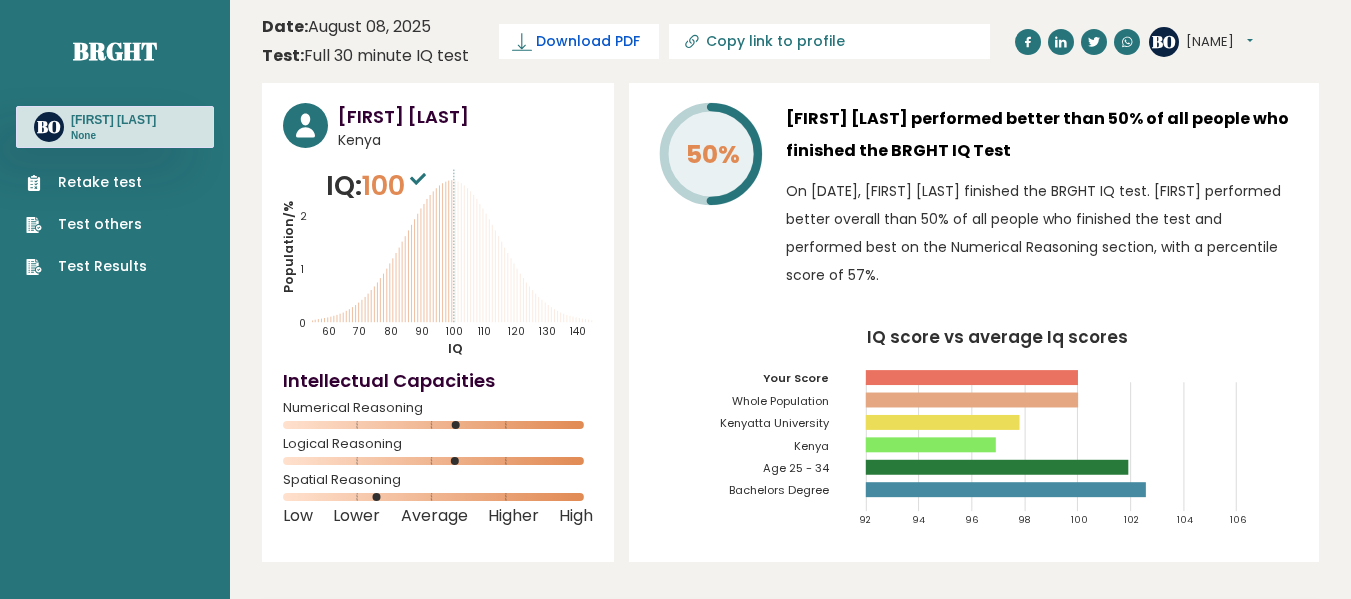 click on "Download PDF" at bounding box center [588, 41] 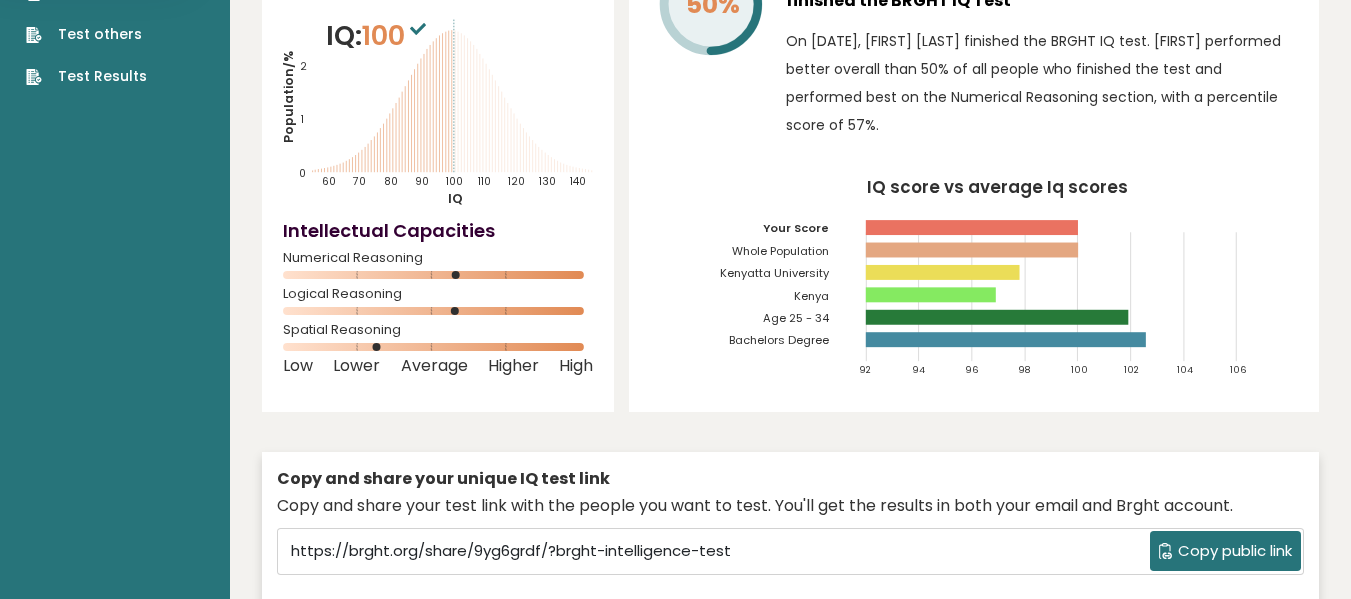 scroll, scrollTop: 0, scrollLeft: 0, axis: both 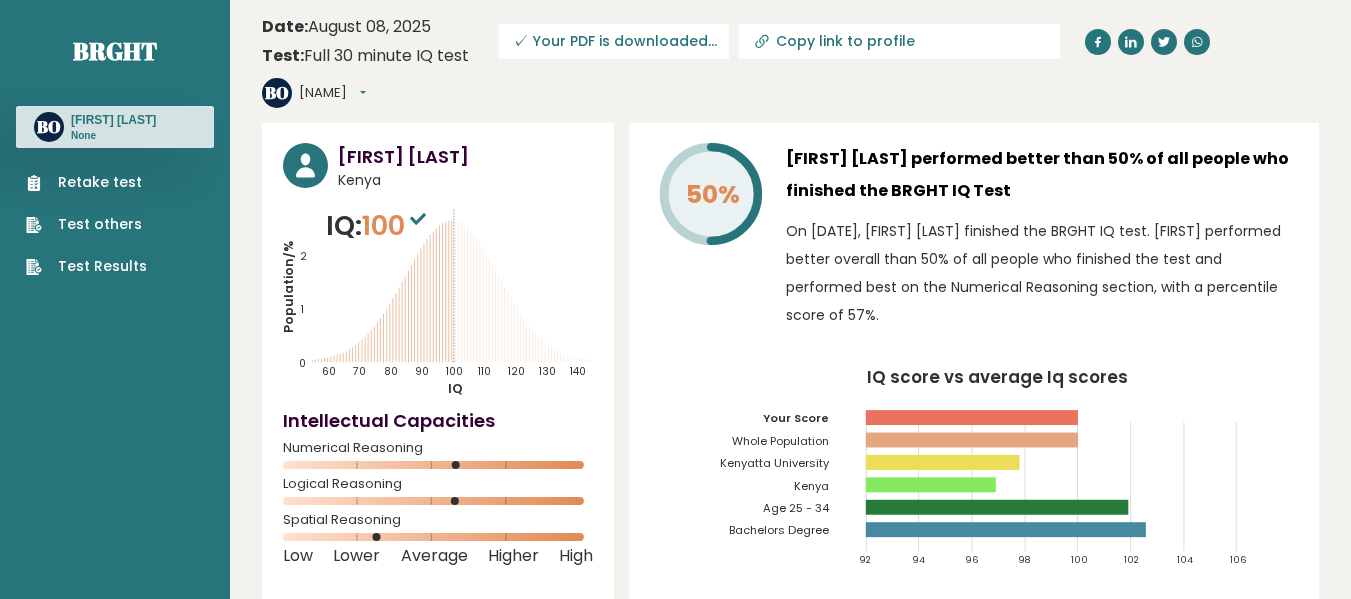 click on "[NAME]" at bounding box center (332, 93) 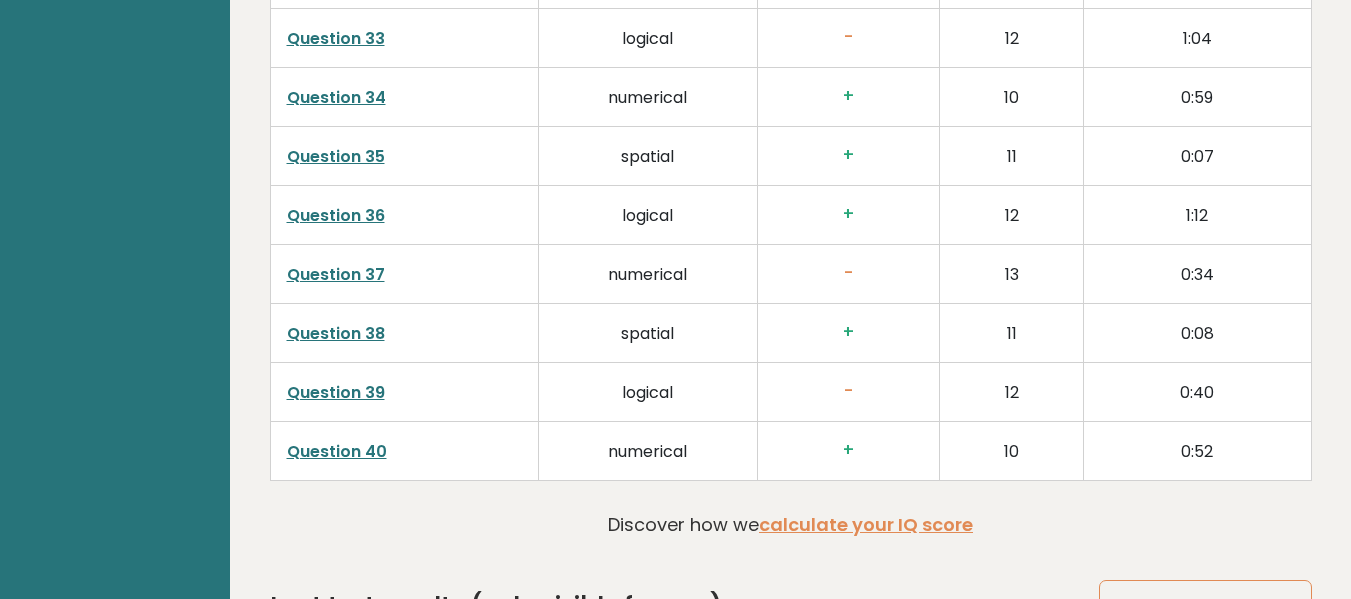 scroll, scrollTop: 5247, scrollLeft: 0, axis: vertical 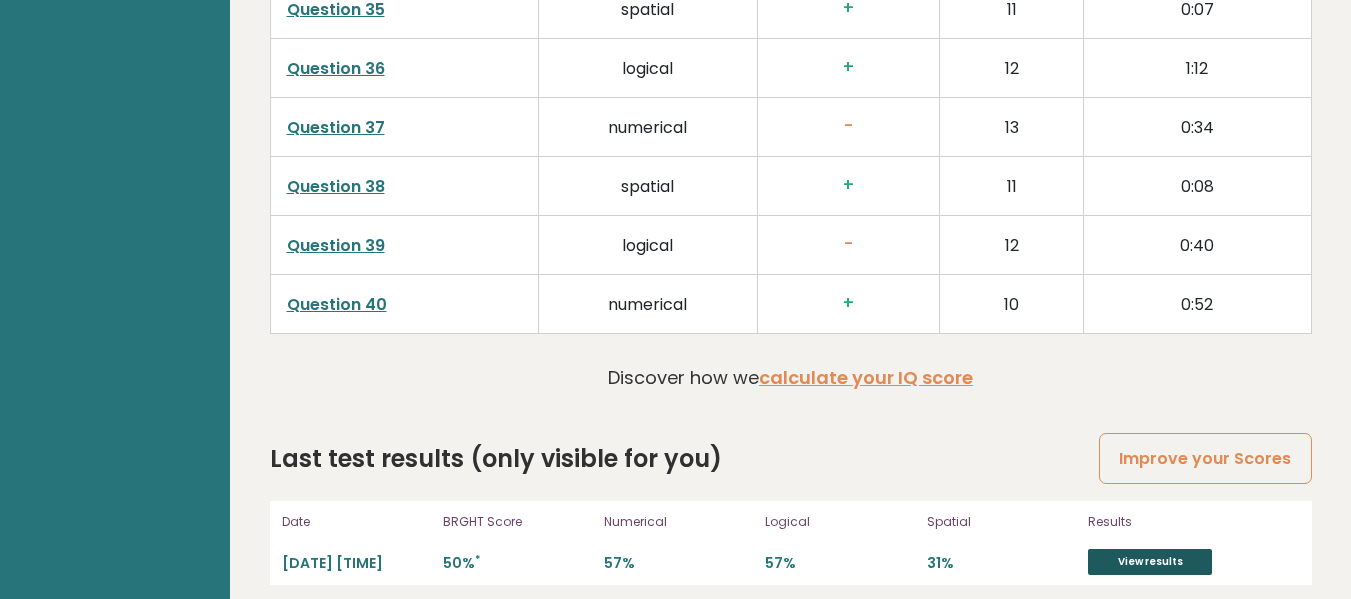 click on "View results" at bounding box center (1150, 562) 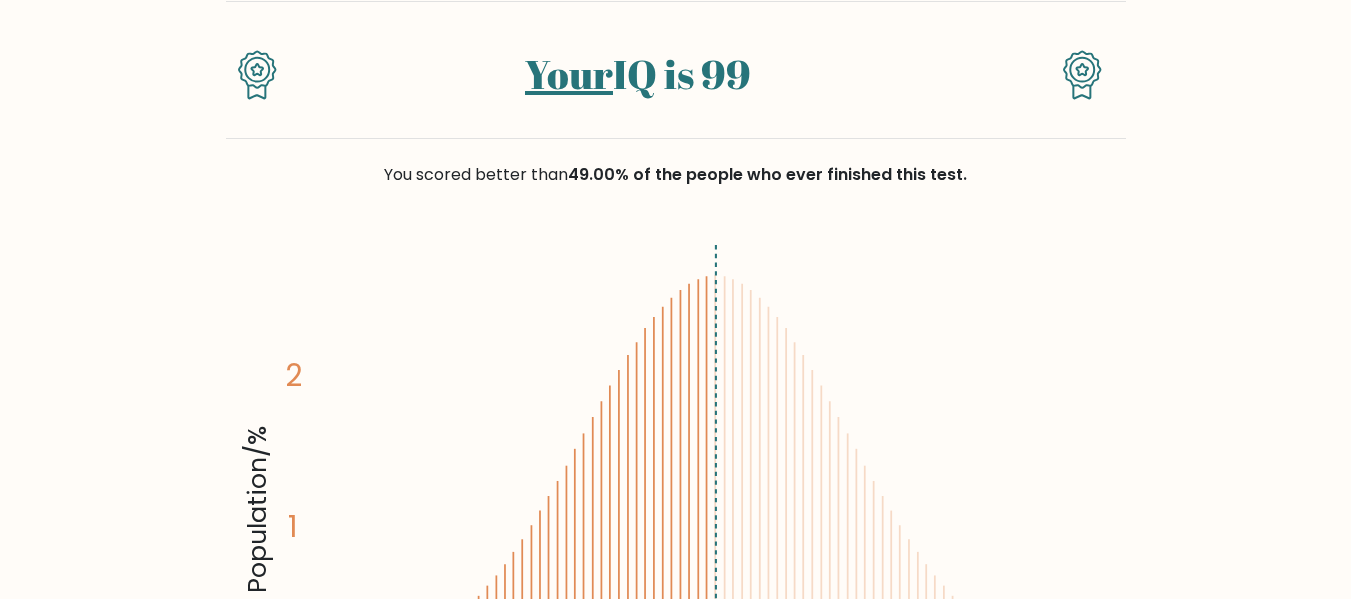 scroll, scrollTop: 0, scrollLeft: 0, axis: both 